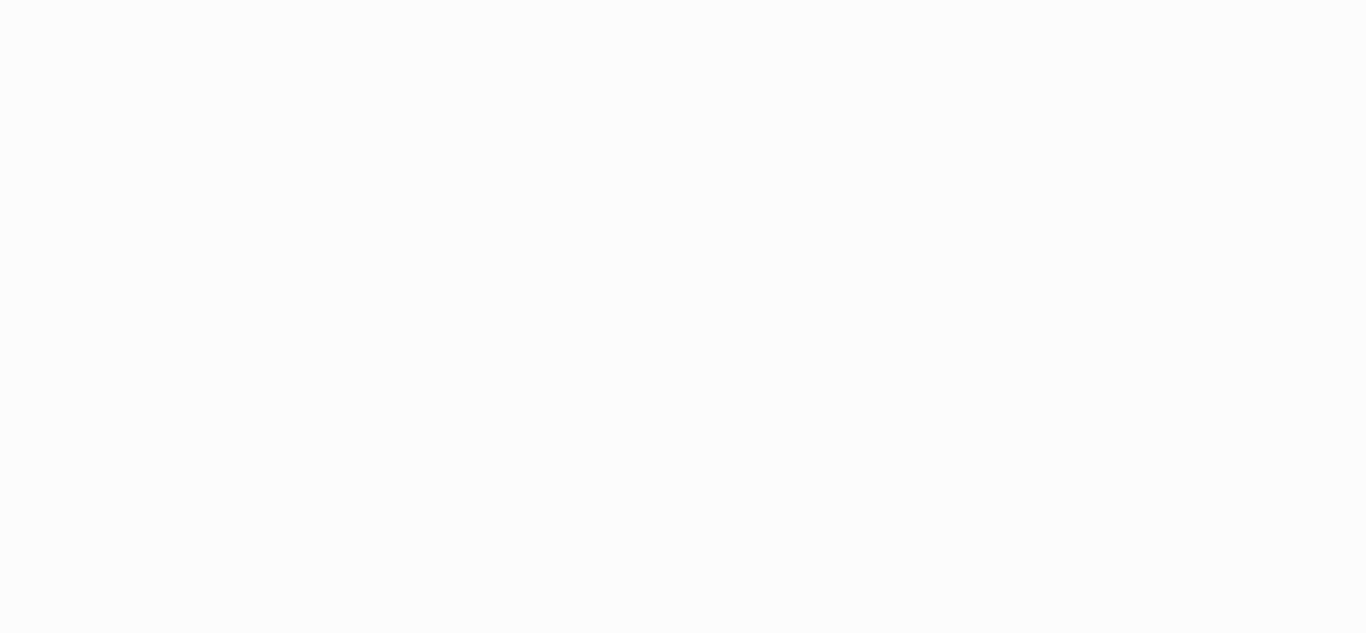 scroll, scrollTop: 0, scrollLeft: 0, axis: both 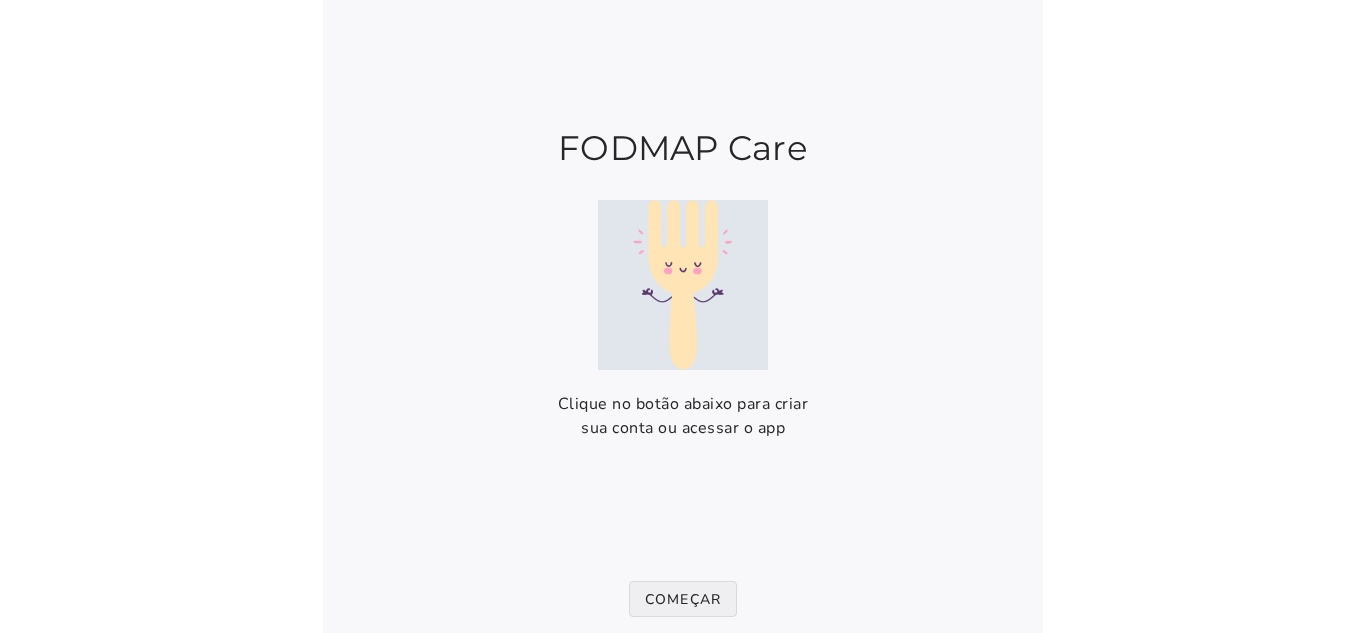 click on "Começar" at bounding box center (683, 599) 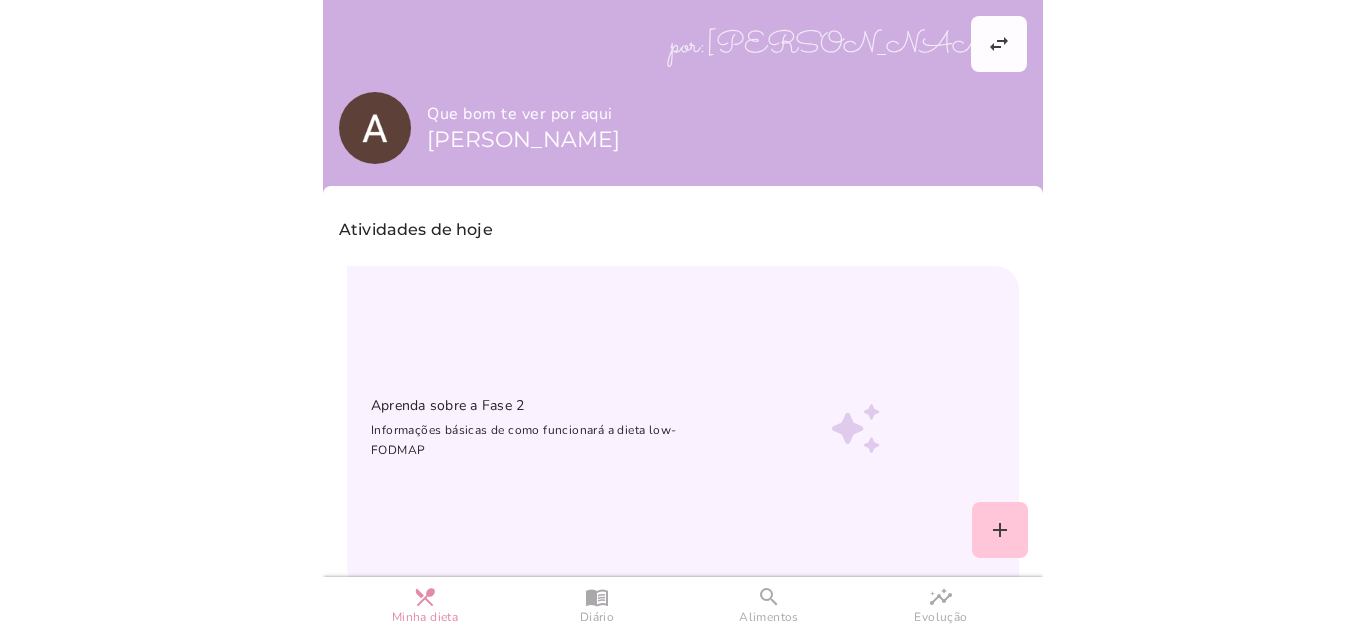 click on "Alimentos" at bounding box center [769, 617] 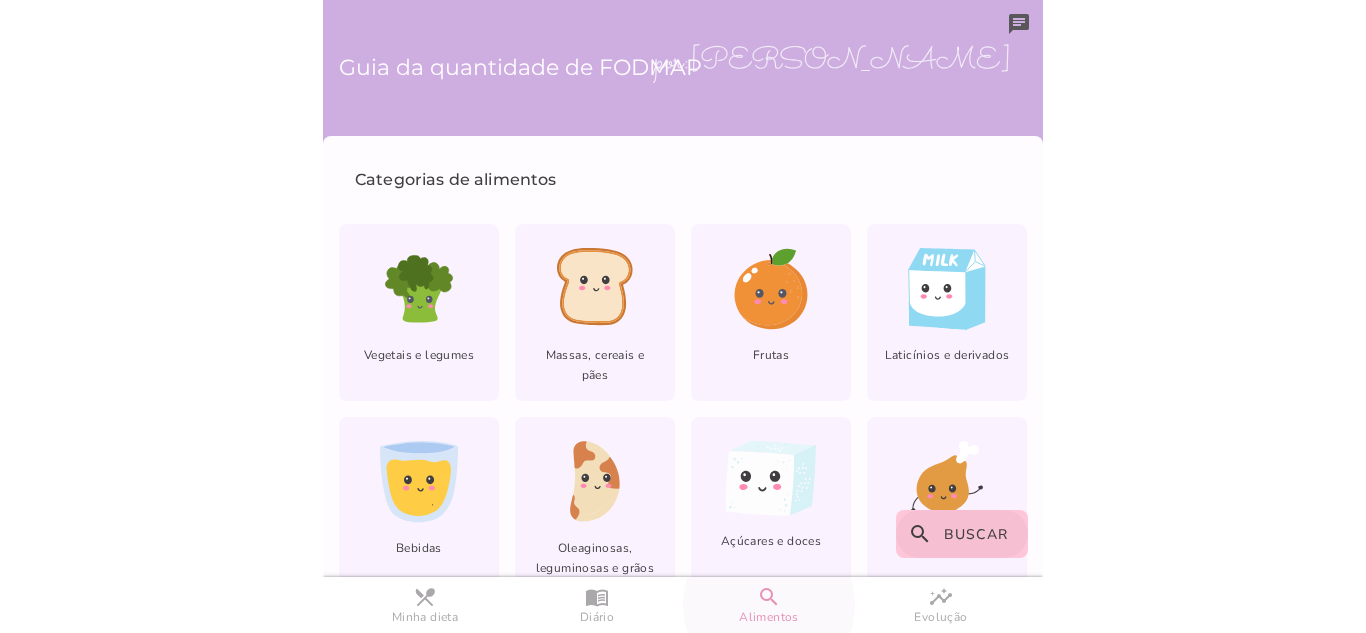 click on "search Buscar" at bounding box center [962, 534] 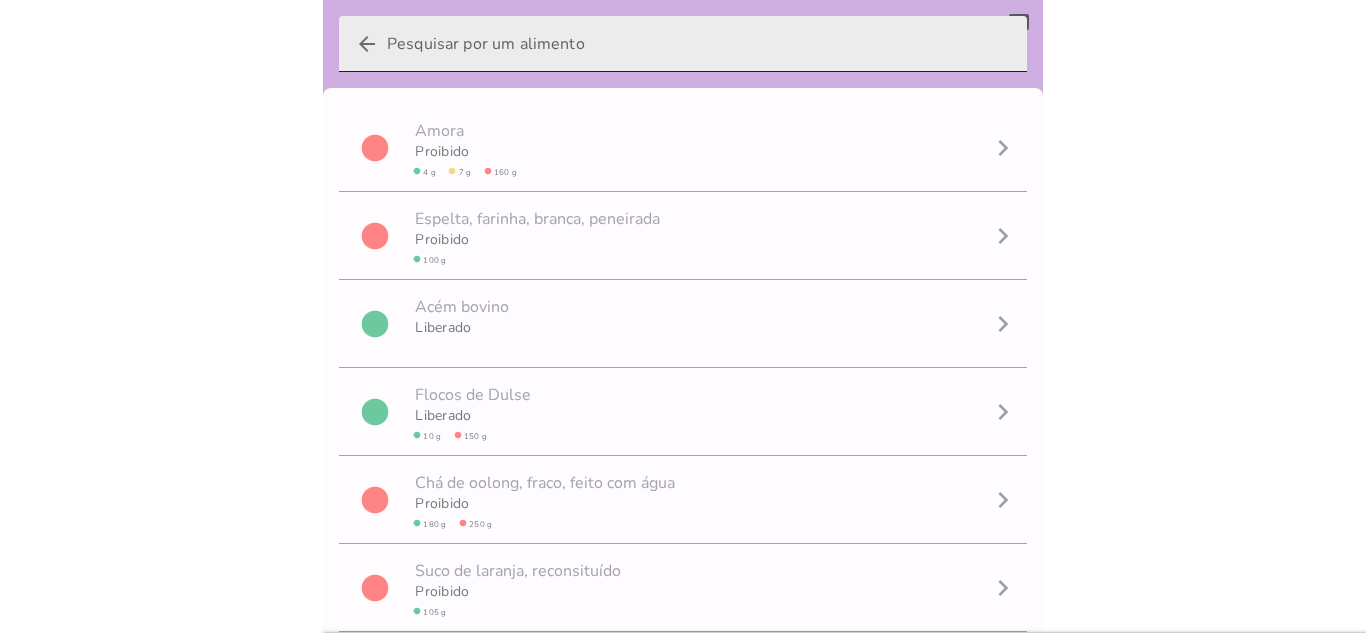 click on "arrow_back" at bounding box center [699, 44] 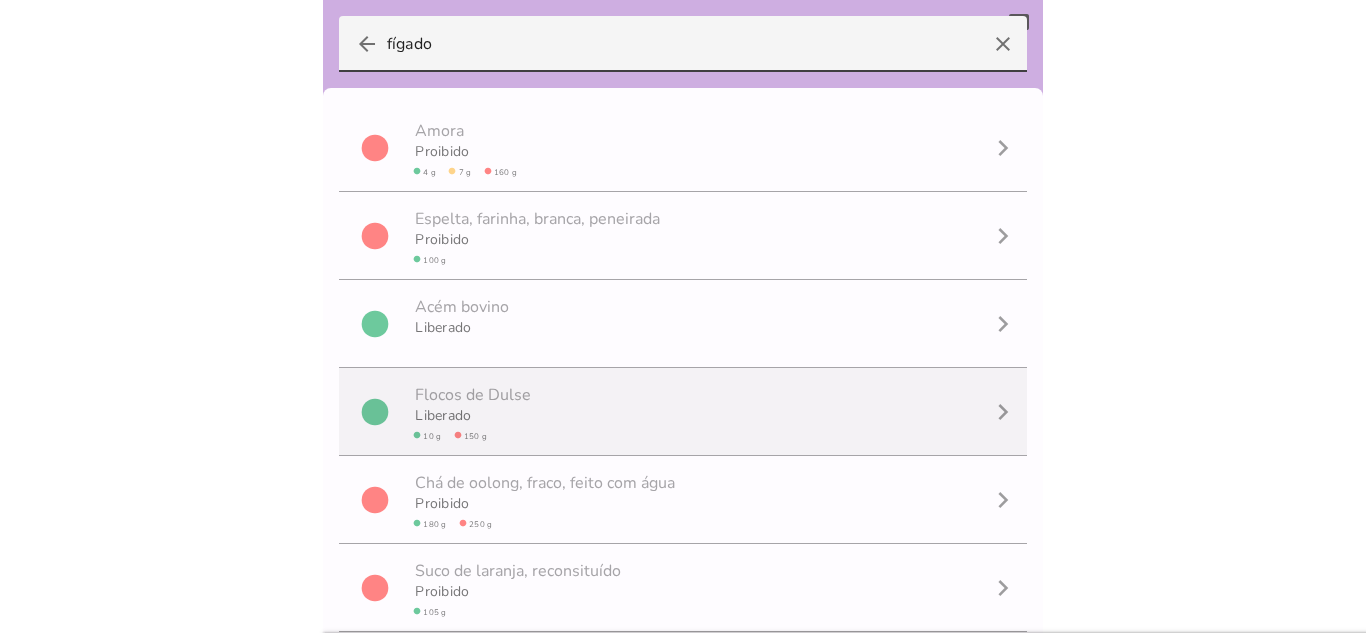 scroll, scrollTop: 1, scrollLeft: 0, axis: vertical 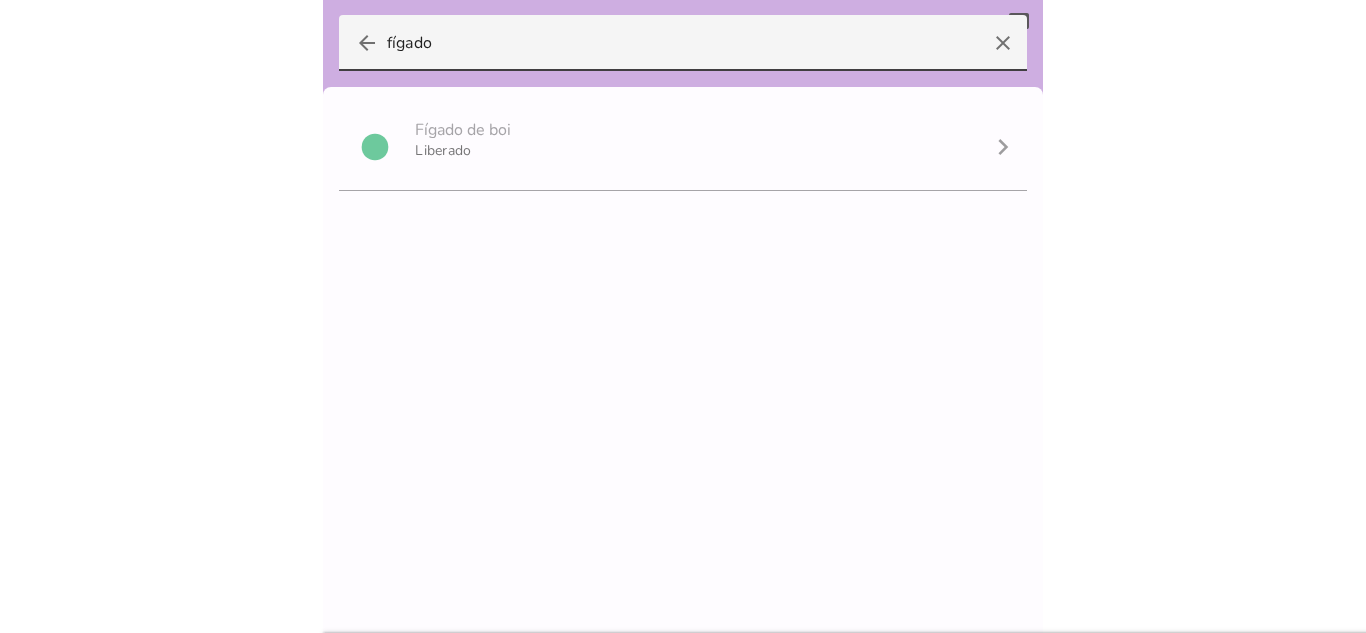 type on "fígado" 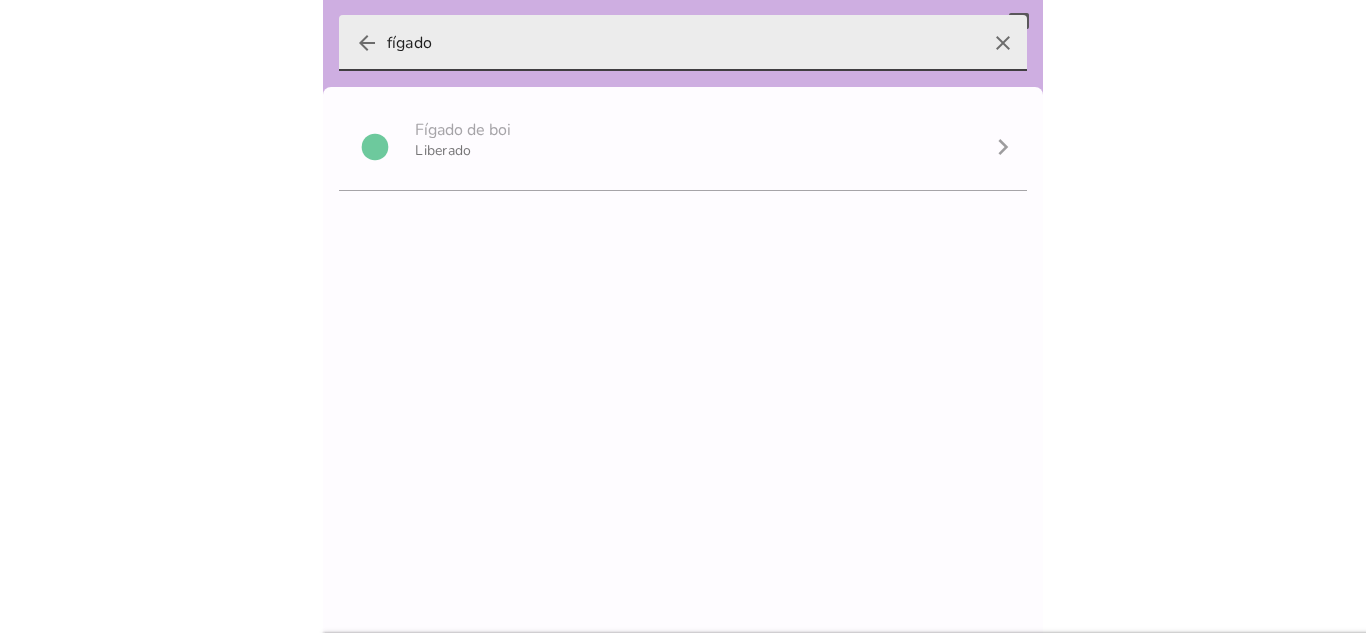 click on "clear" at bounding box center (1003, 43) 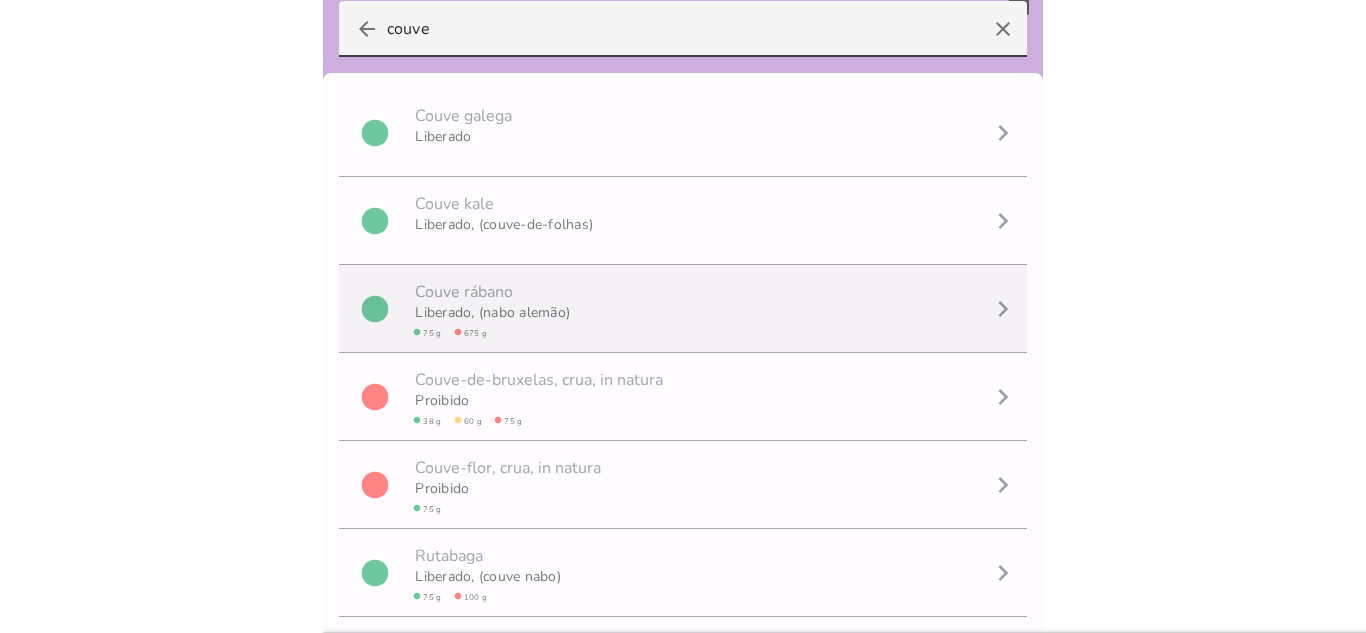 scroll, scrollTop: 0, scrollLeft: 0, axis: both 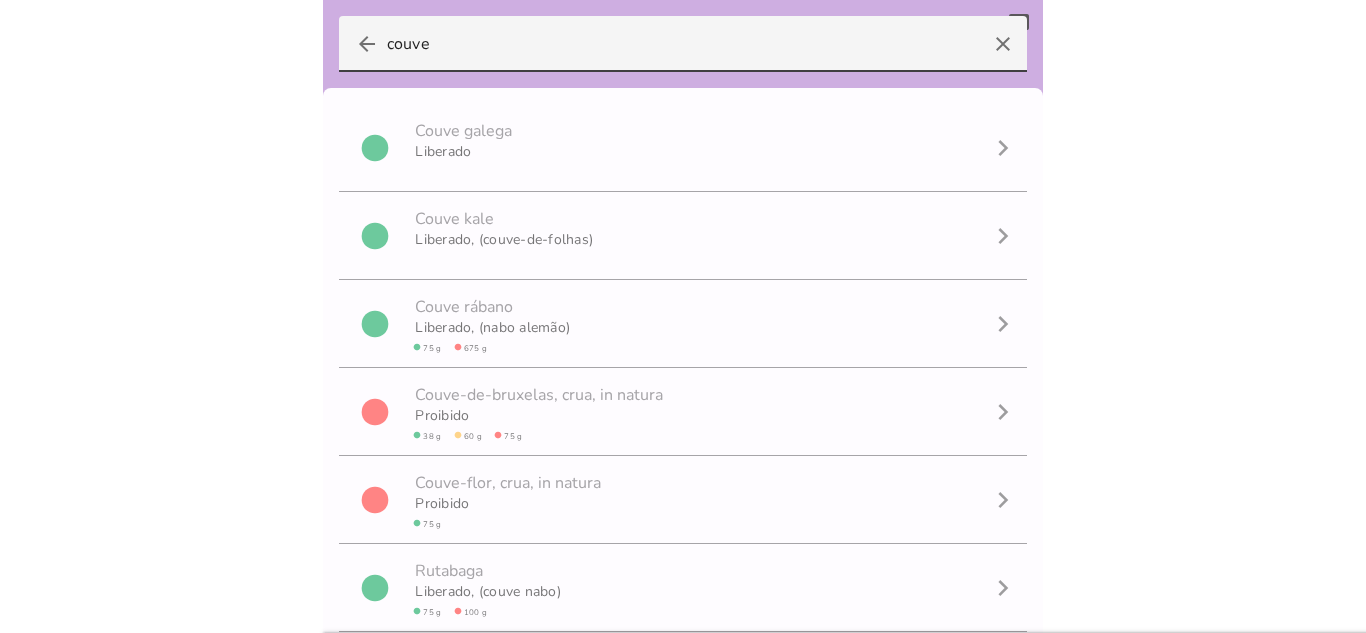 type on "couve" 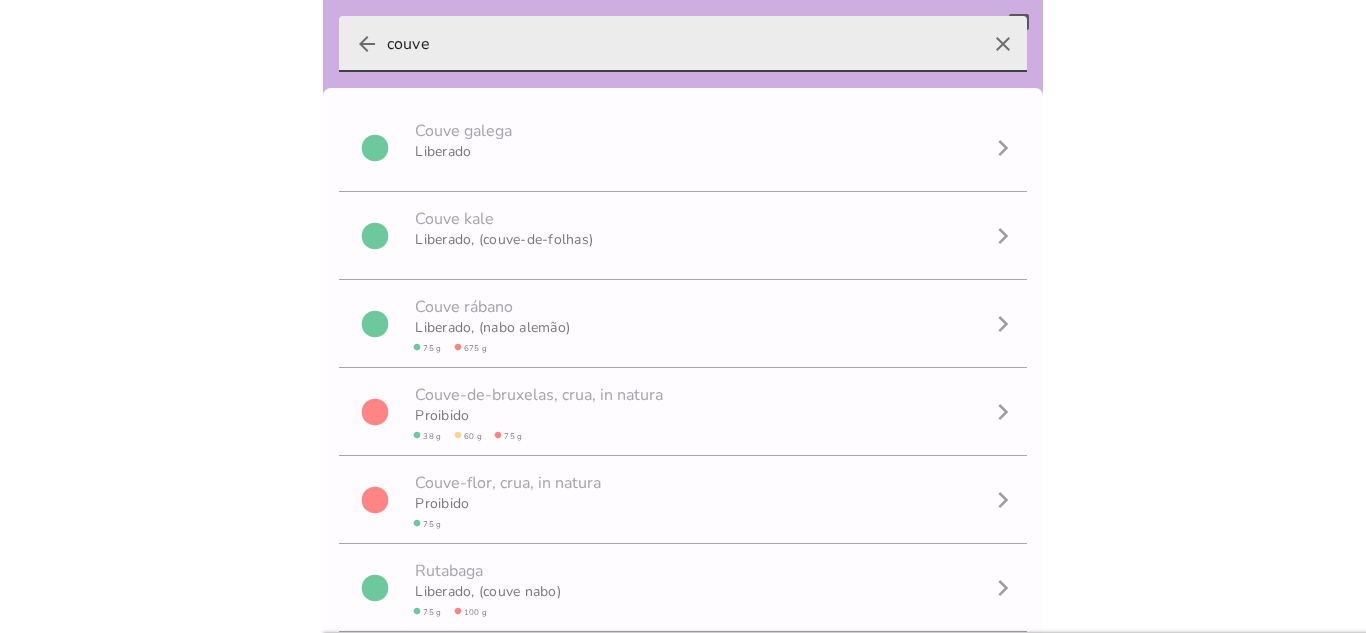 click on "clear" at bounding box center (1003, 44) 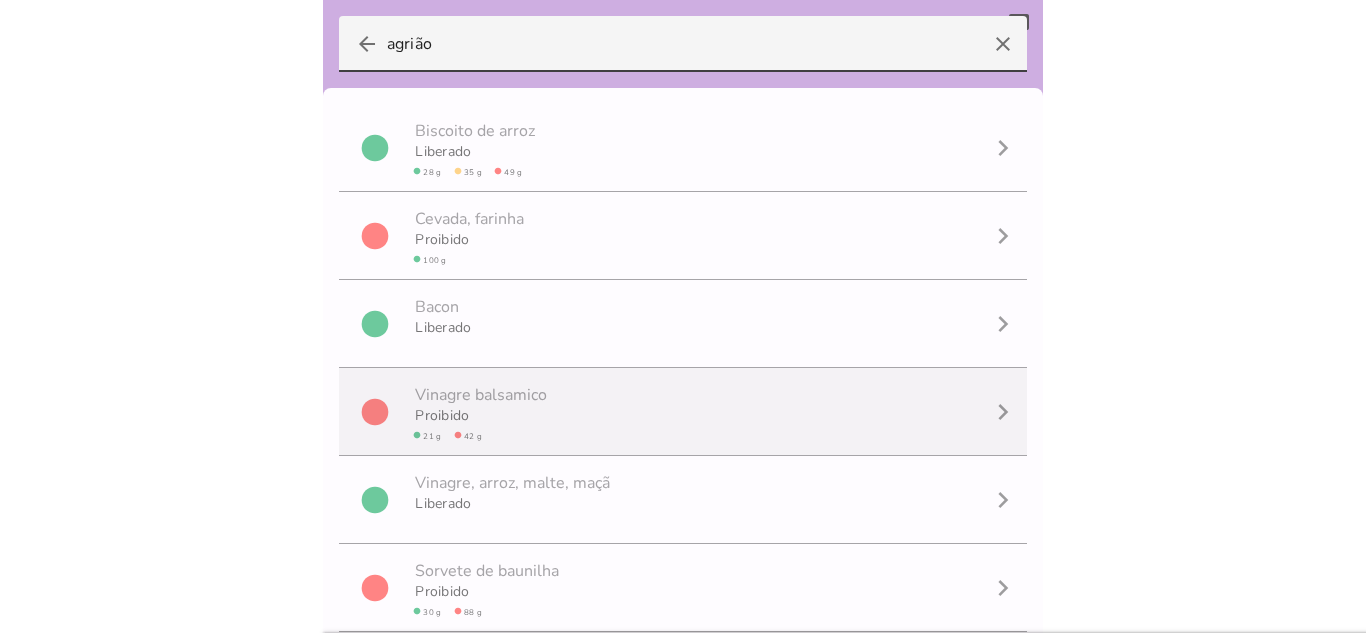 scroll, scrollTop: 1, scrollLeft: 0, axis: vertical 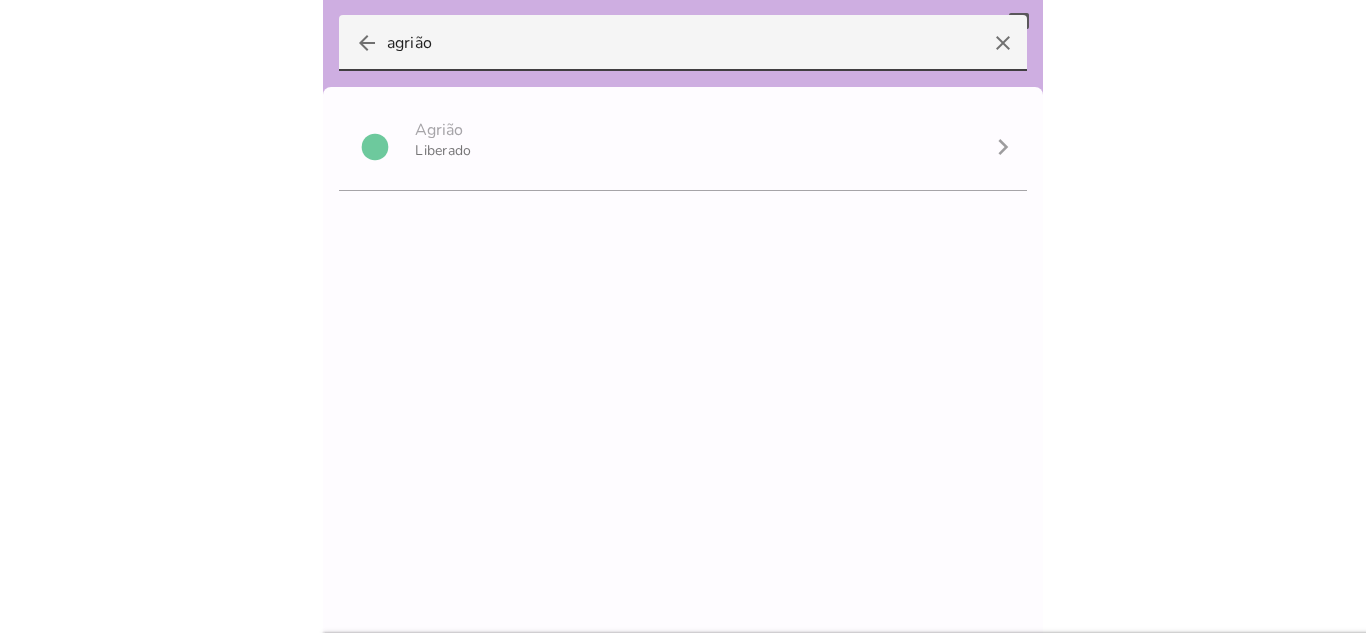 type on "agrião" 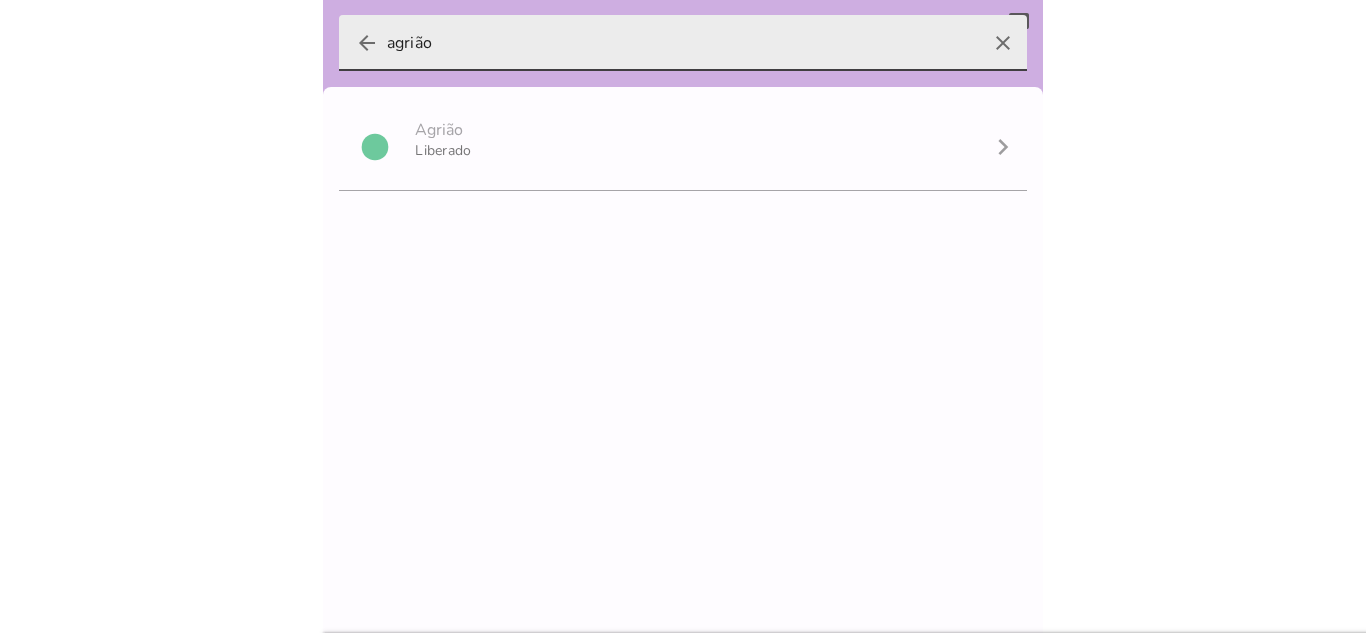 click on "arrow_back" at bounding box center [367, 43] 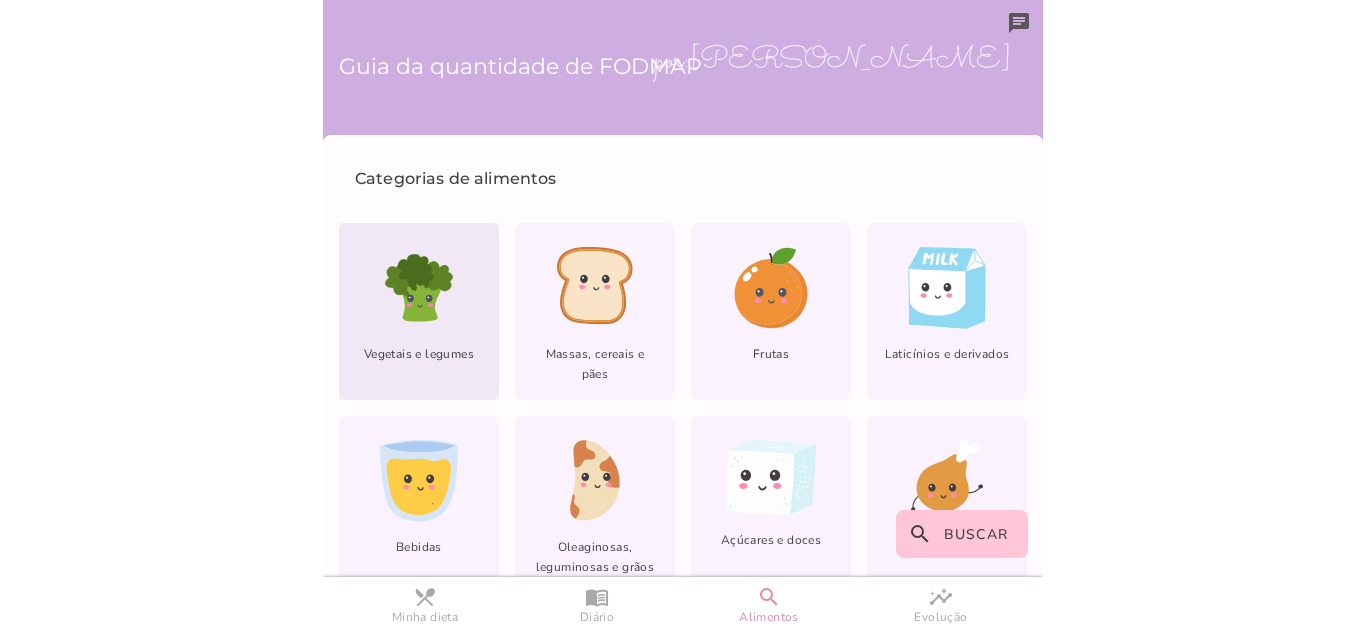 click on "Vegetais e legumes" at bounding box center (419, 311) 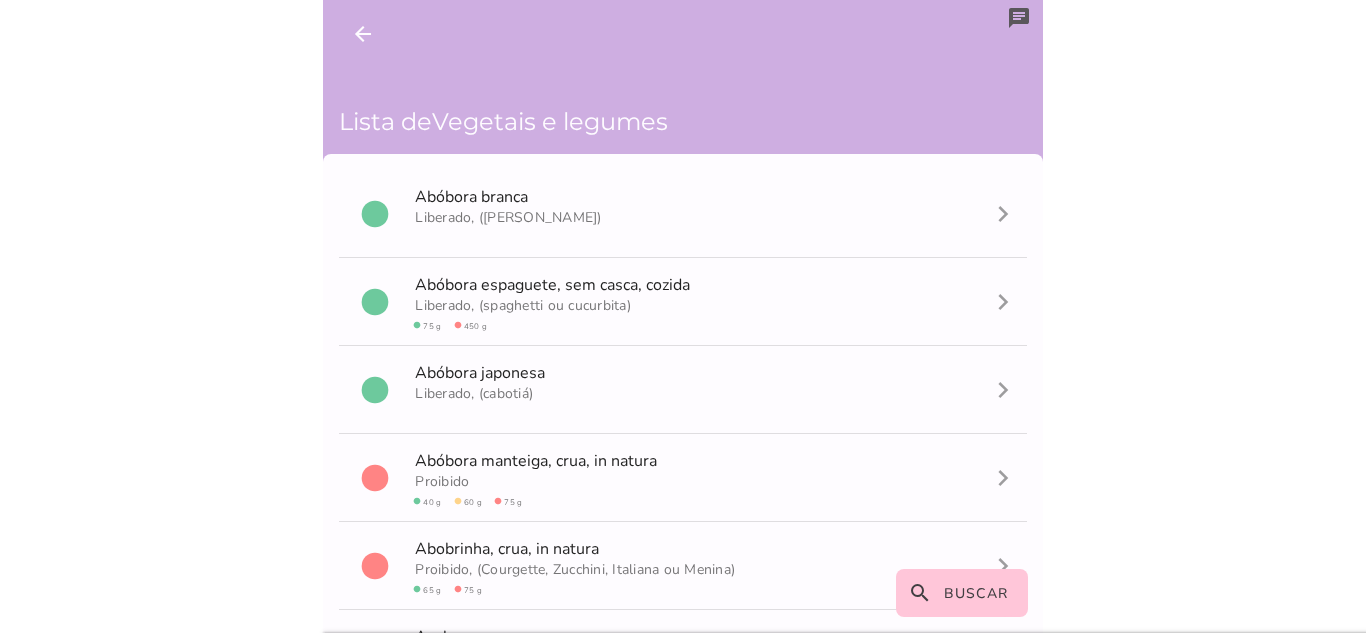 scroll, scrollTop: 0, scrollLeft: 0, axis: both 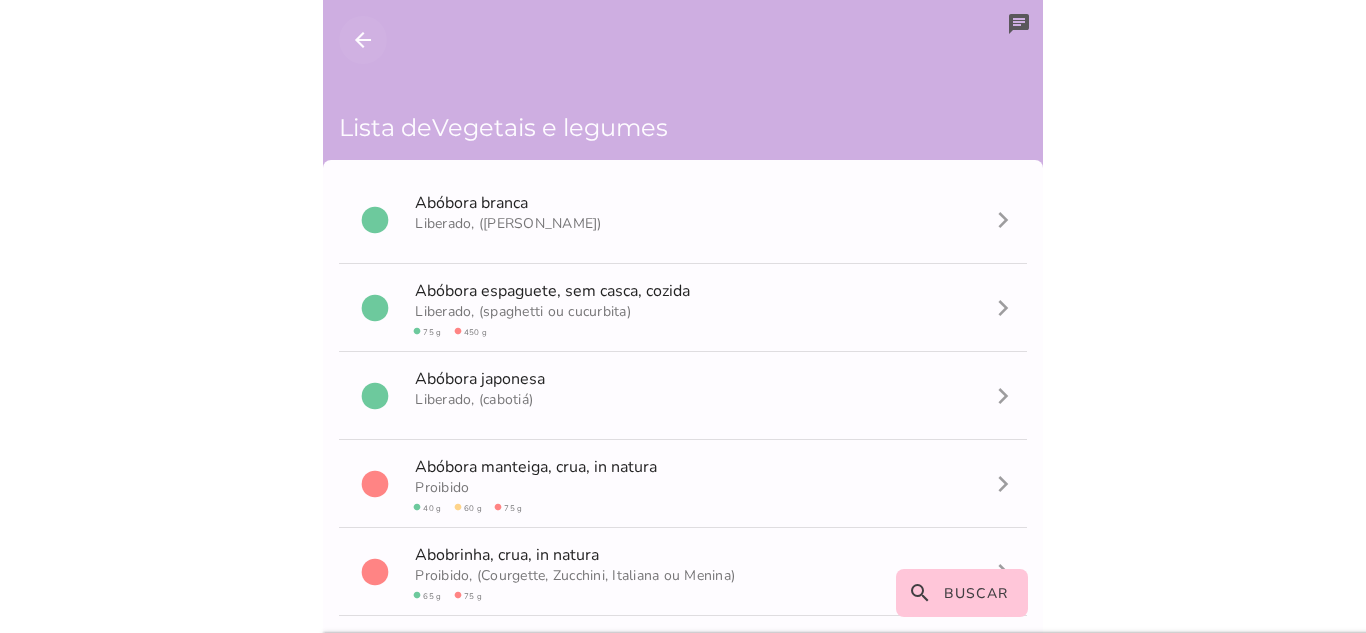 click on "arrow_back" at bounding box center [363, 40] 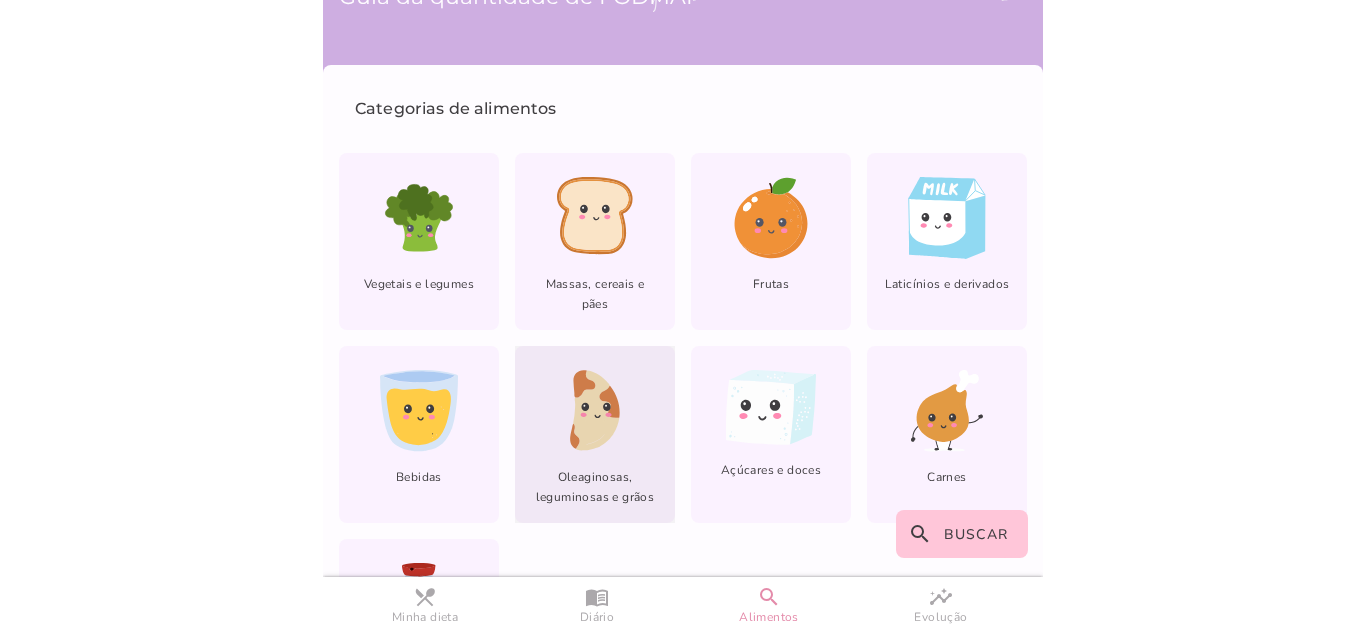 scroll, scrollTop: 100, scrollLeft: 0, axis: vertical 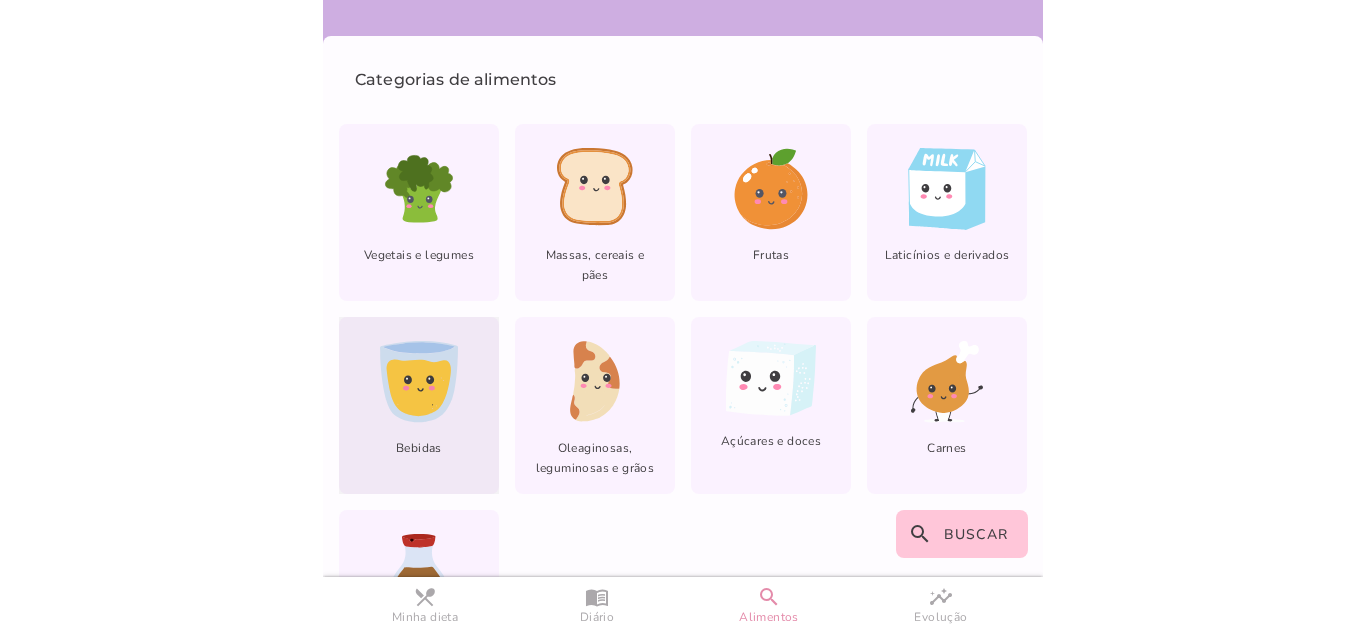 click on "lfm-list-beverage2
Bebidas" at bounding box center (419, 405) 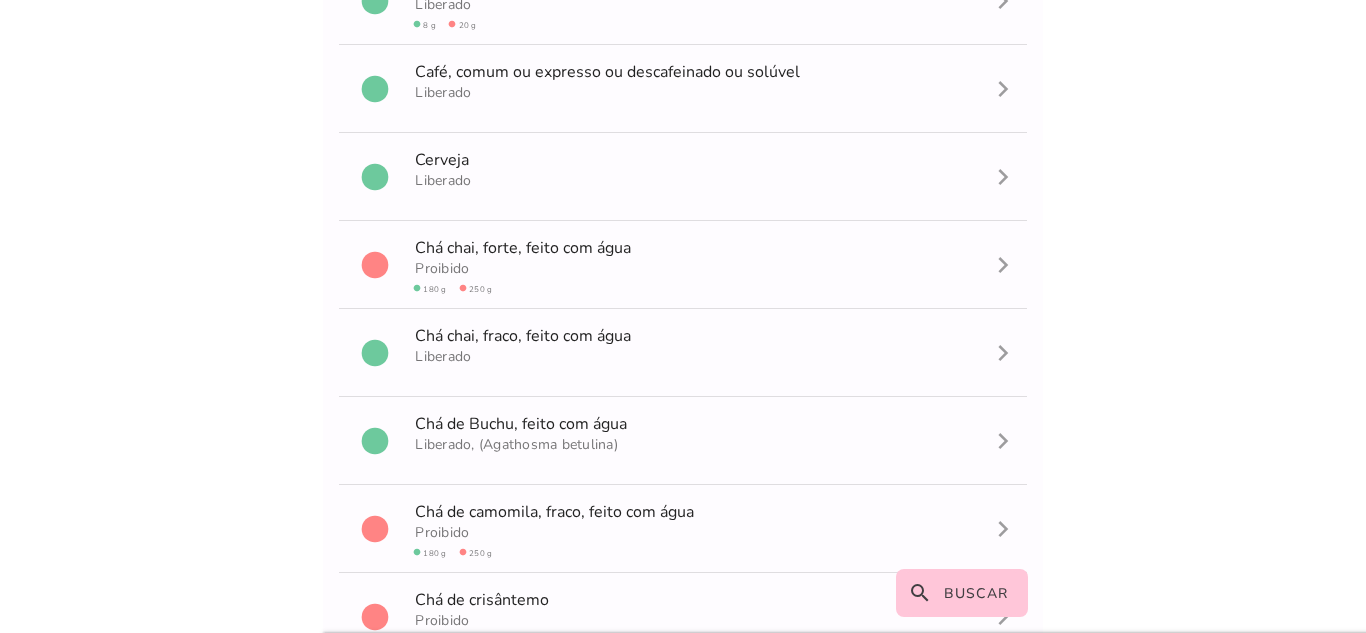 scroll, scrollTop: 0, scrollLeft: 0, axis: both 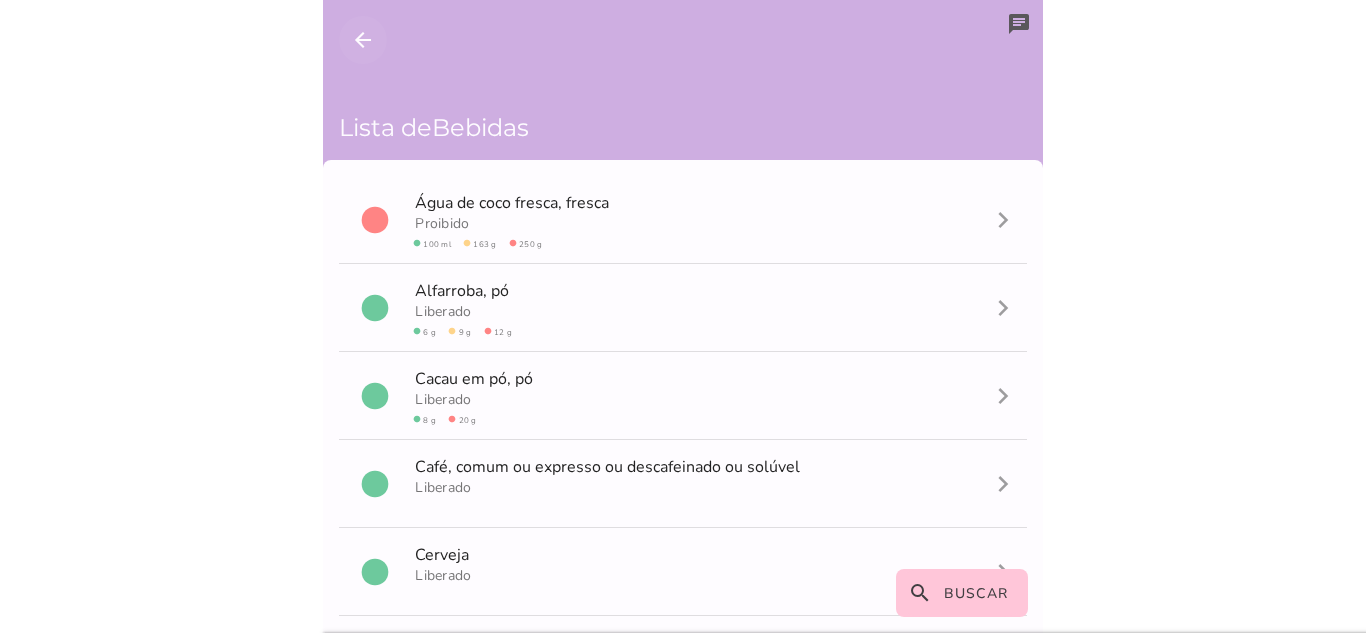 click on "arrow_back" at bounding box center (363, 40) 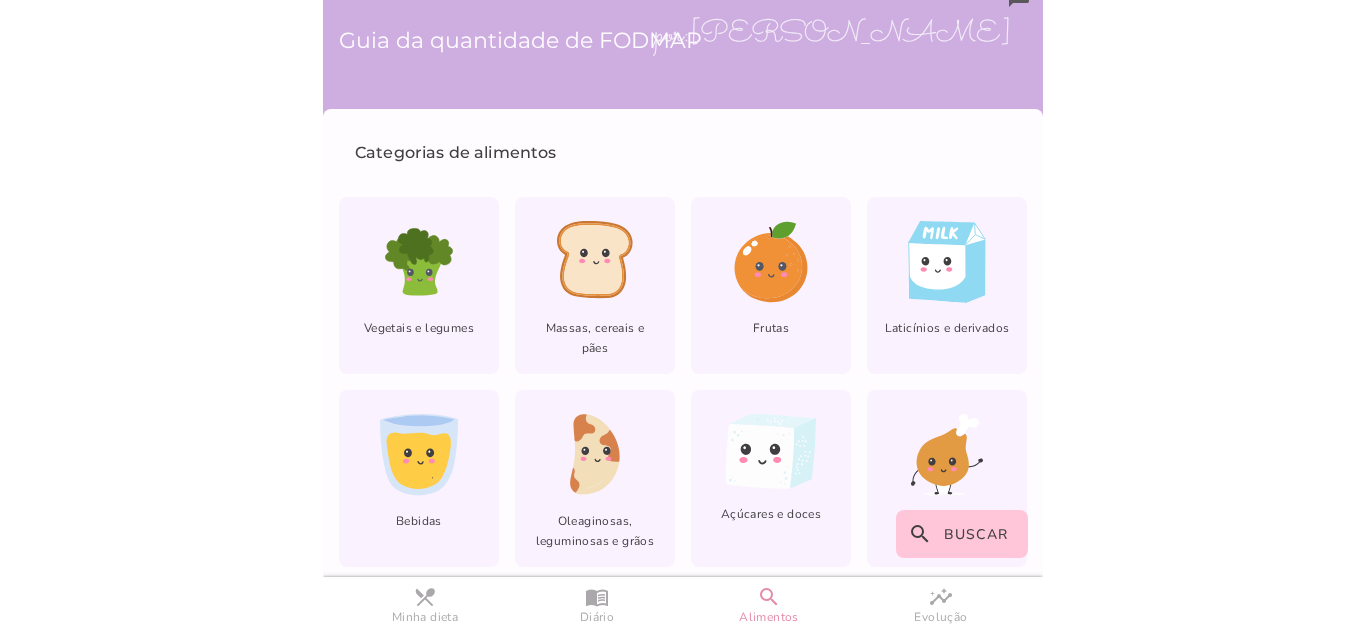 scroll, scrollTop: 26, scrollLeft: 0, axis: vertical 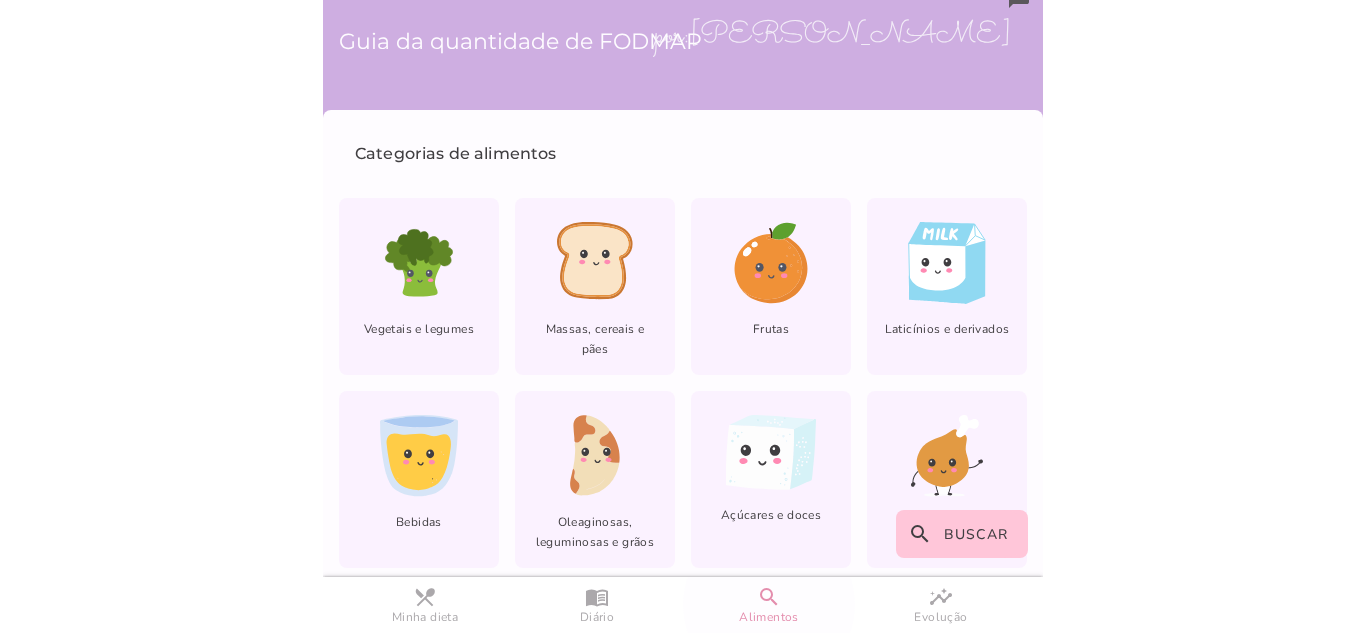 click on "search
Alimentos" at bounding box center (769, 605) 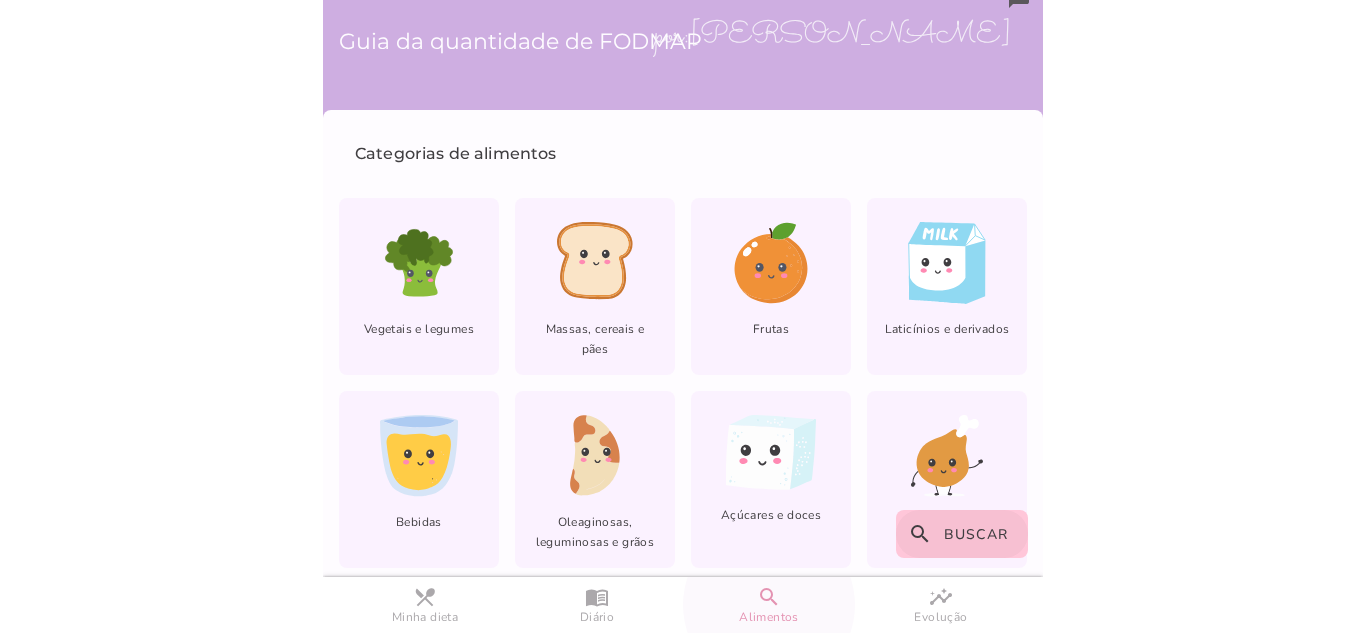 click on "Buscar" at bounding box center (976, 534) 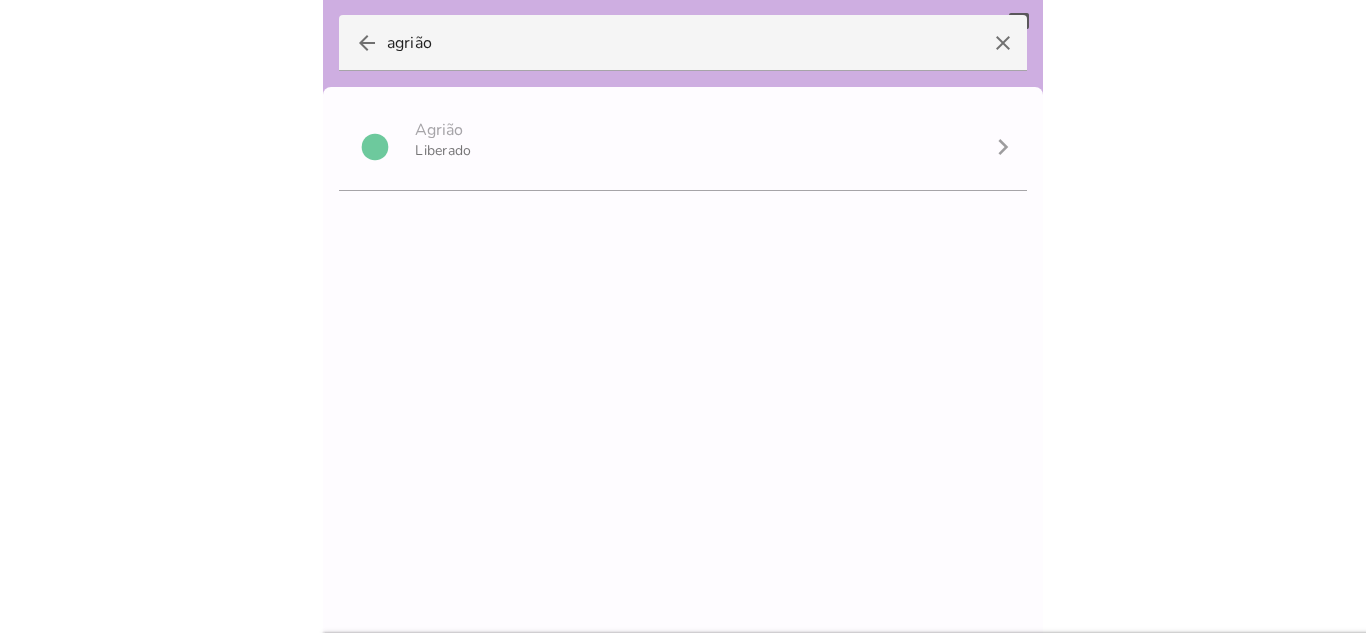 scroll, scrollTop: 1, scrollLeft: 0, axis: vertical 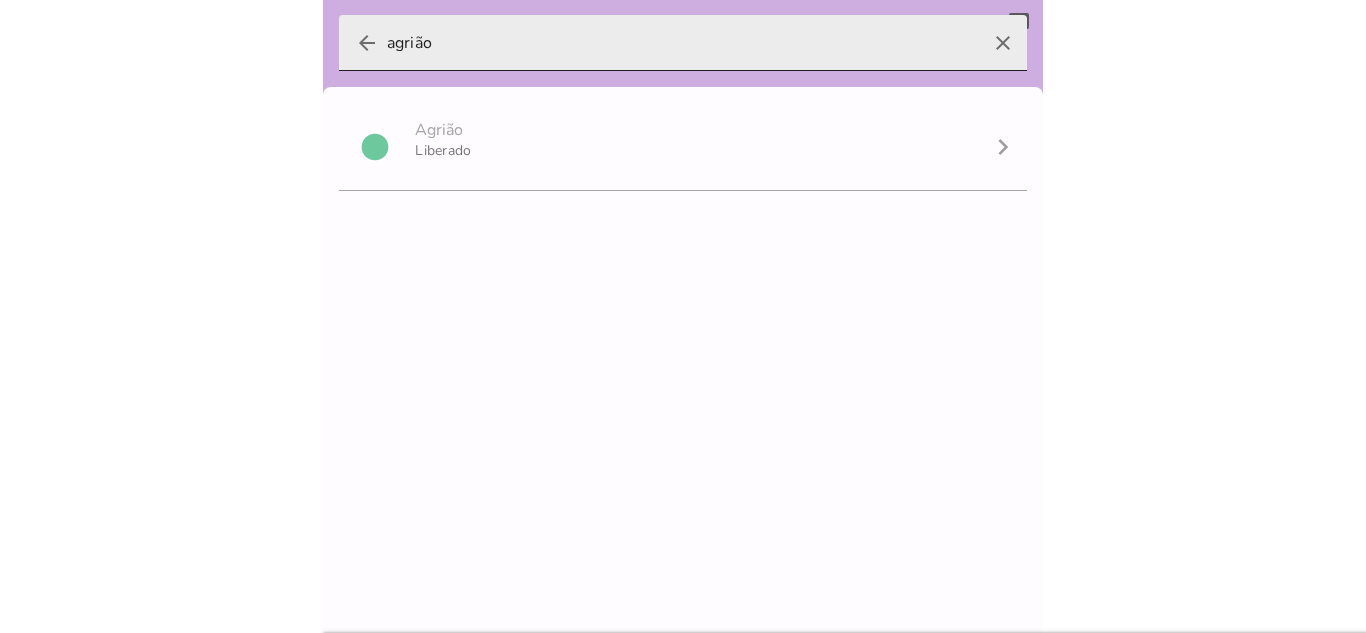 click on "clear" at bounding box center [1003, 43] 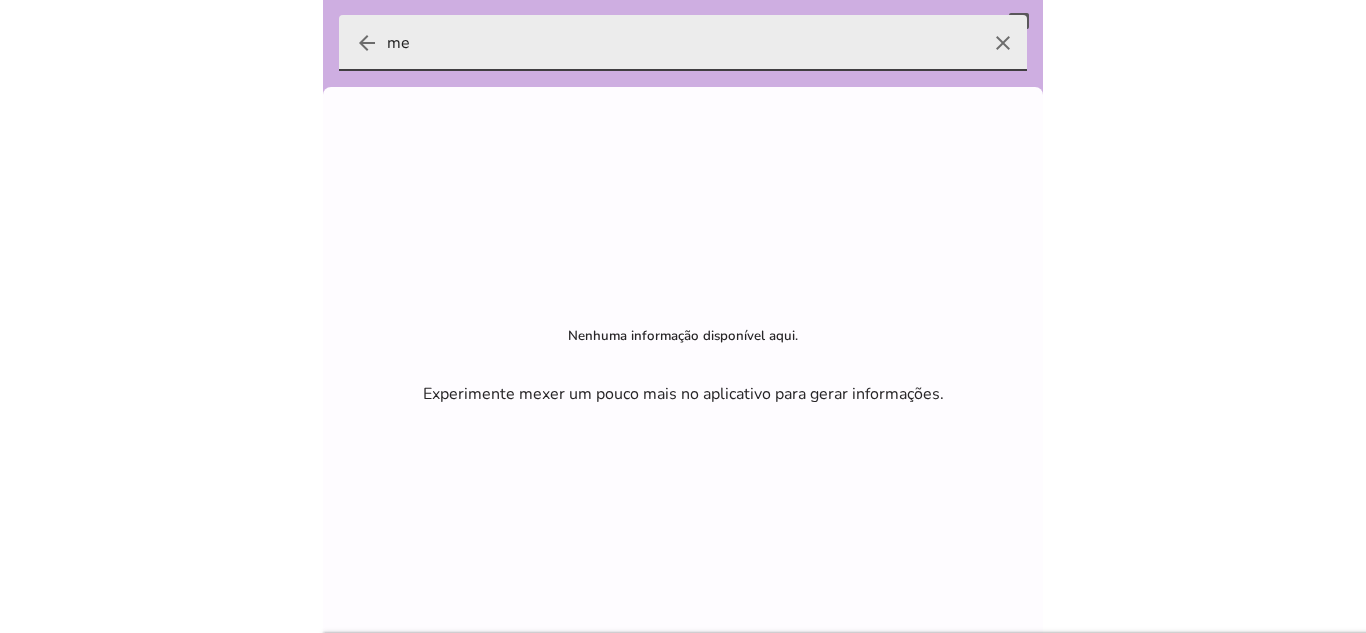 type on "m" 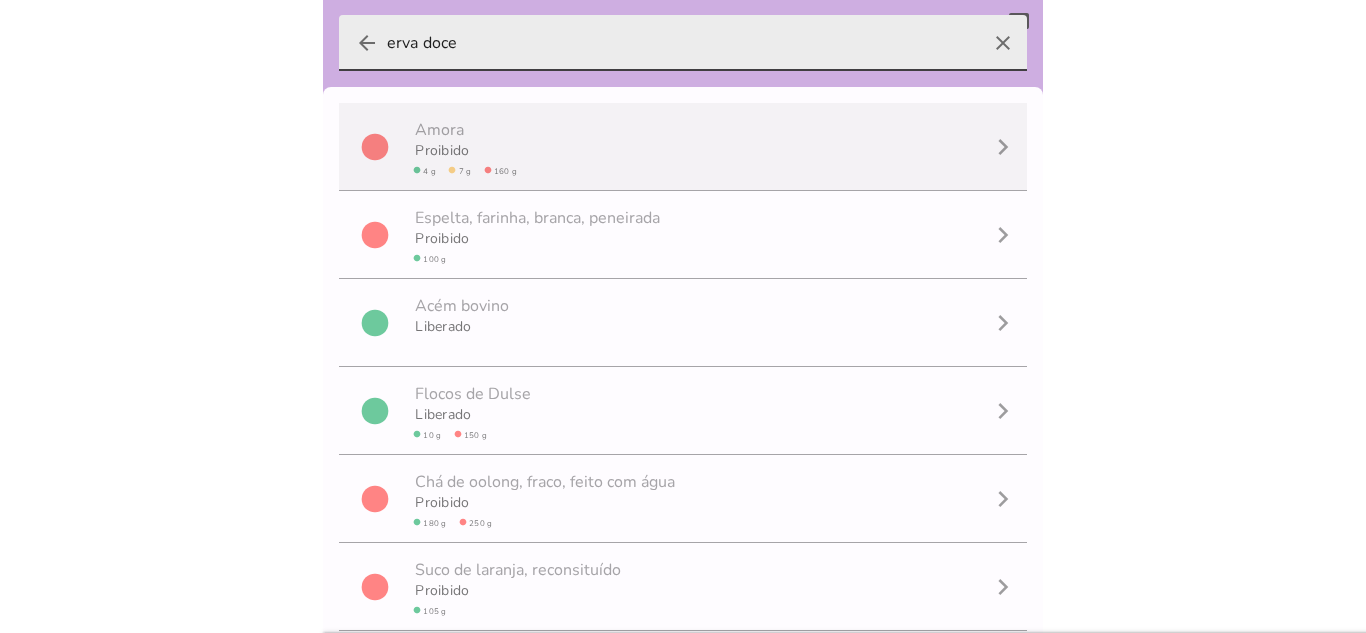 scroll, scrollTop: 1, scrollLeft: 0, axis: vertical 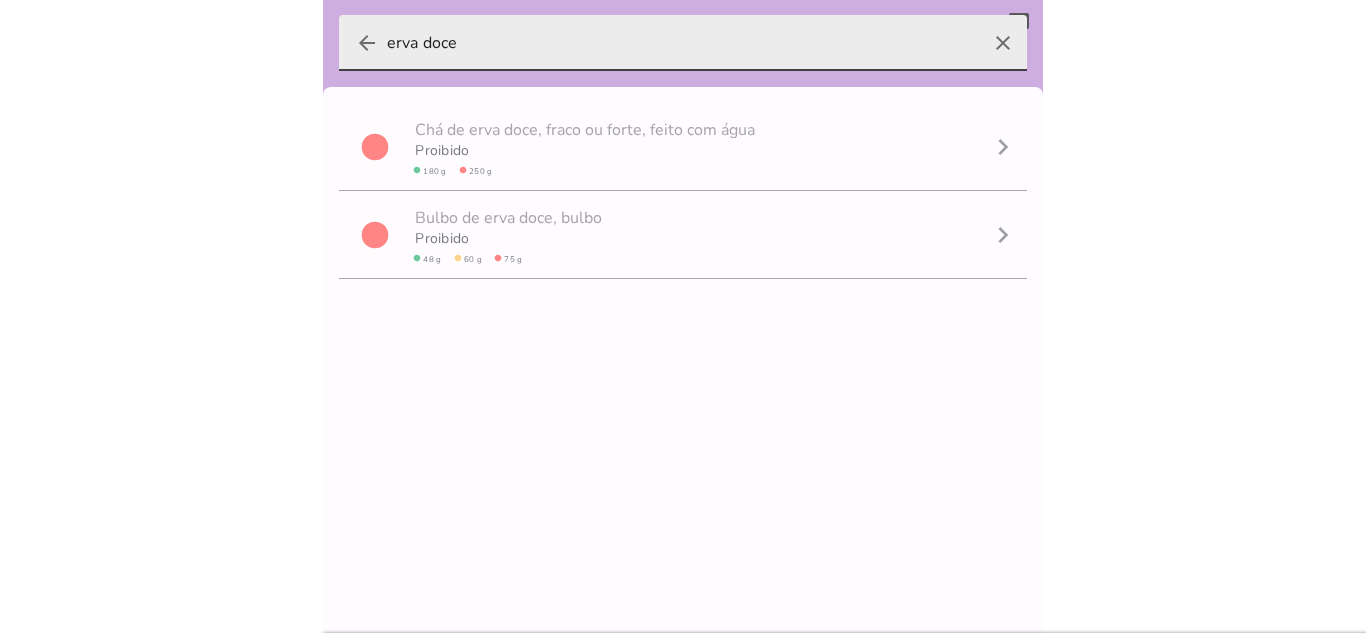 type on "erva doce" 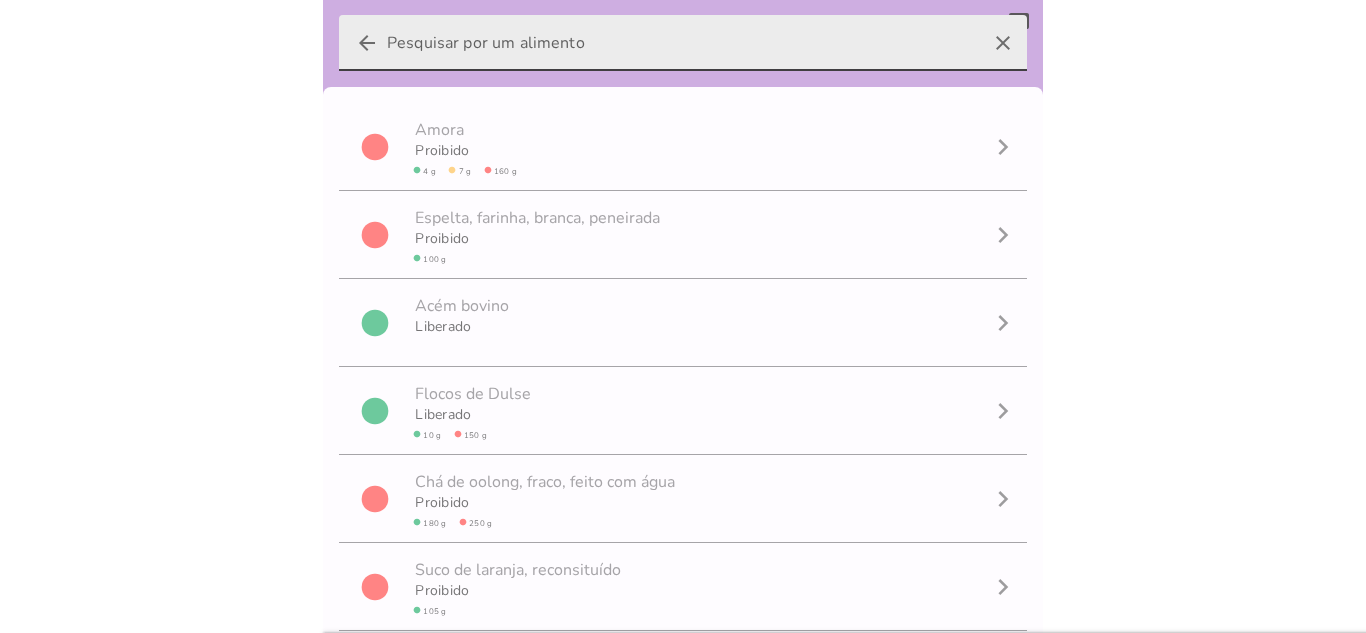 click on "arrow_back" at bounding box center (367, 43) 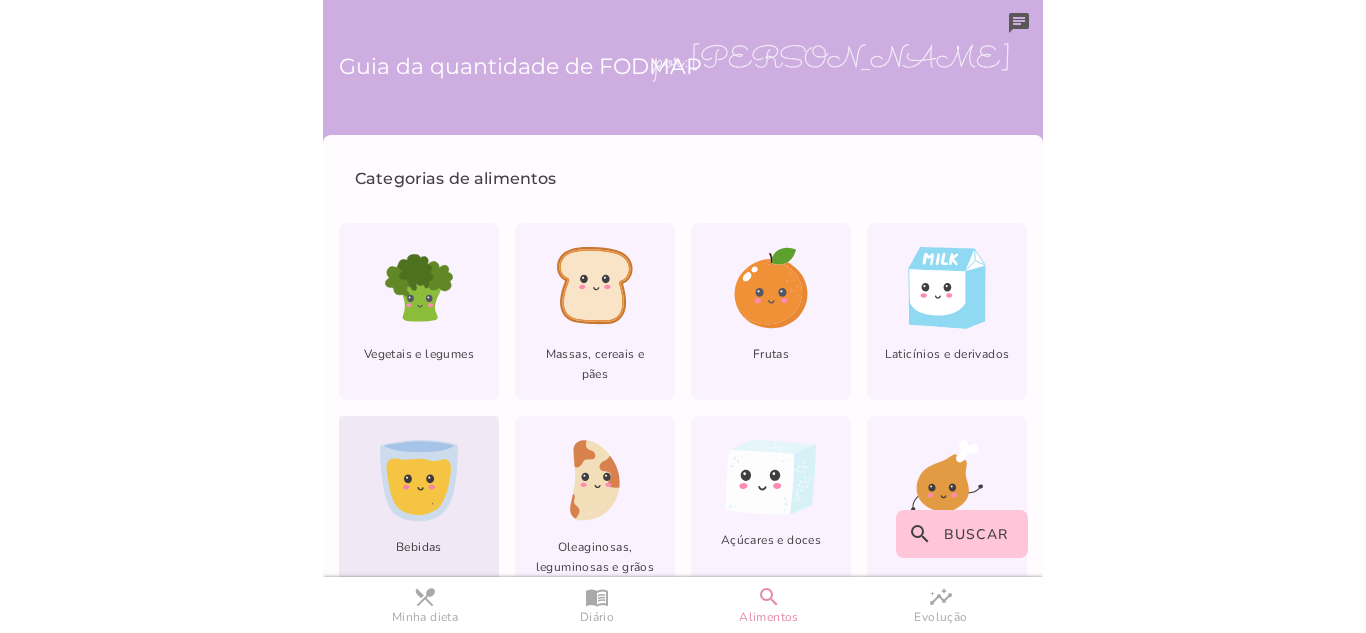 click 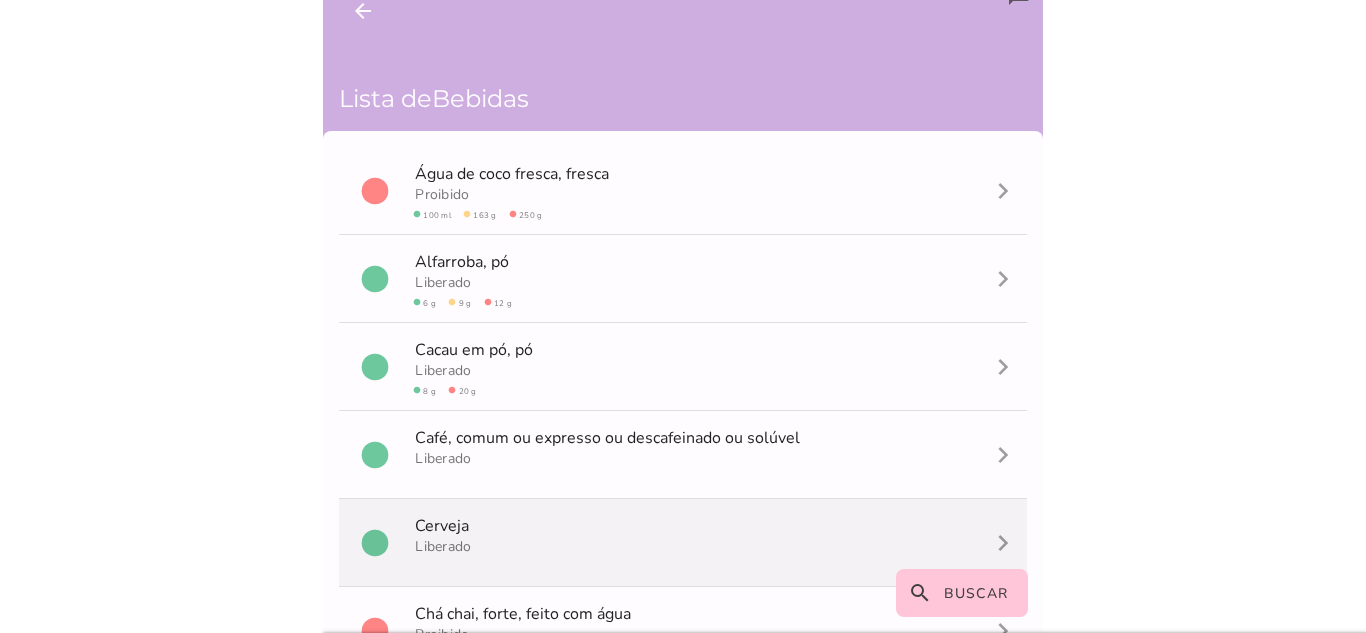 scroll, scrollTop: 0, scrollLeft: 0, axis: both 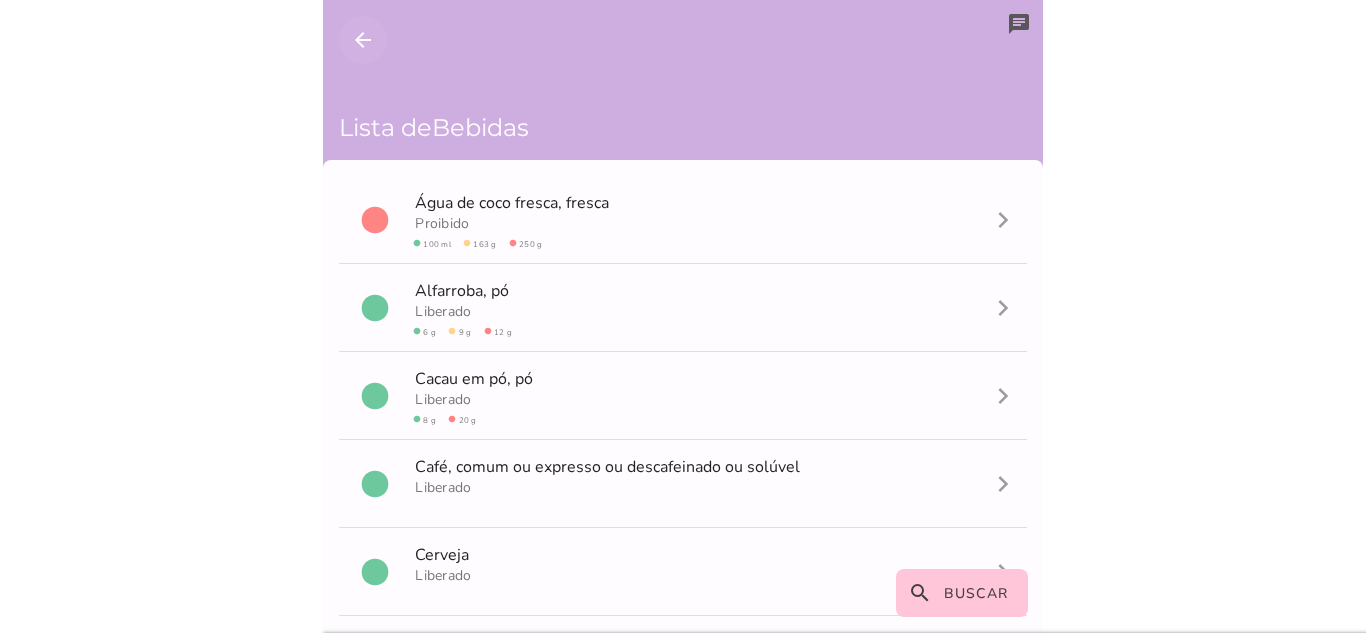 click on "arrow_back" at bounding box center [363, 40] 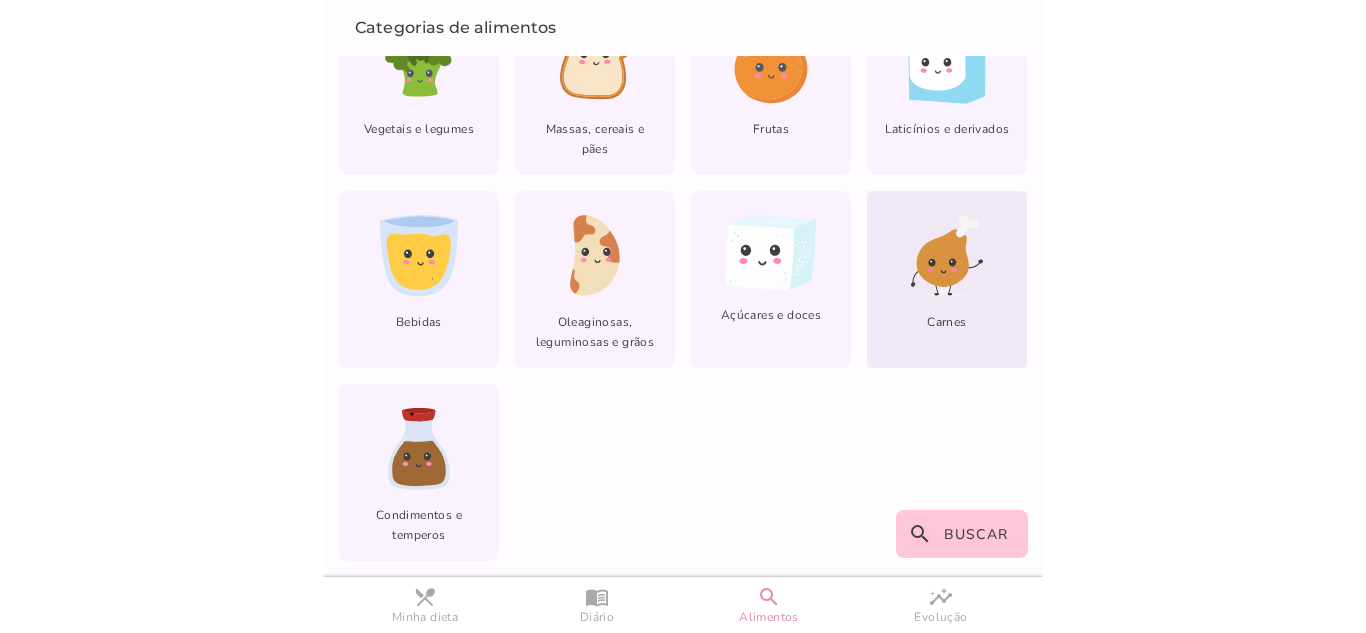 scroll, scrollTop: 126, scrollLeft: 0, axis: vertical 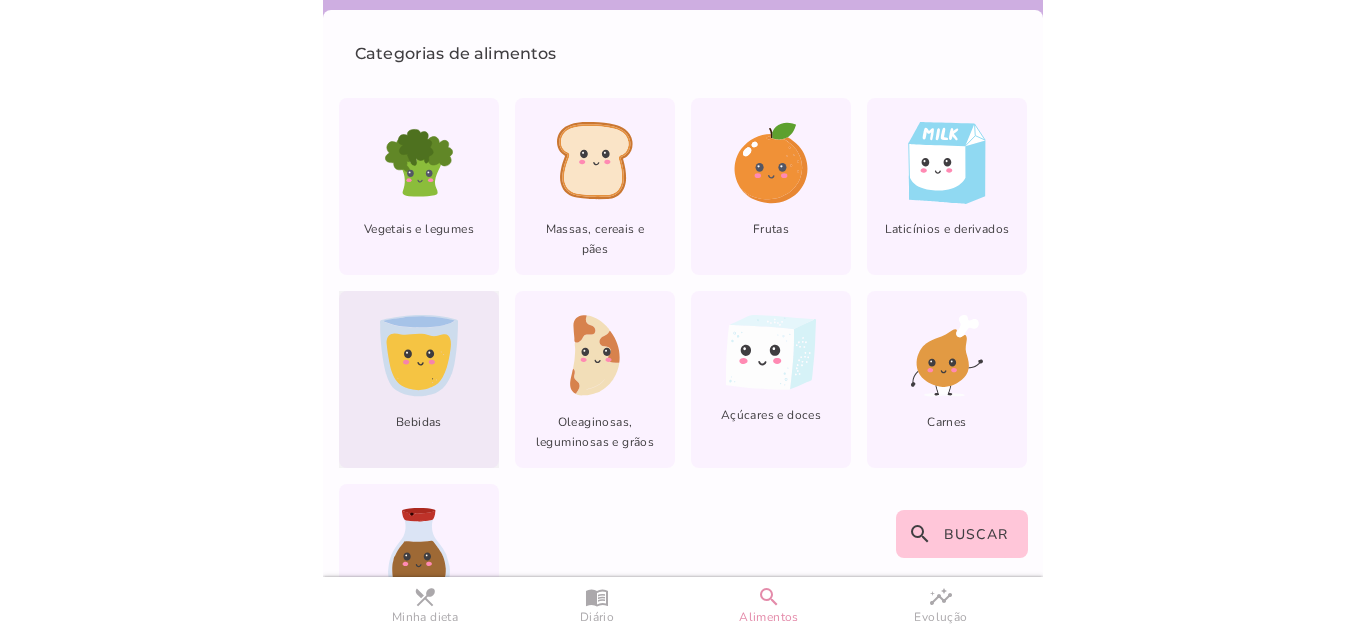 click on "lfm-list-beverage2
Bebidas" at bounding box center (419, 379) 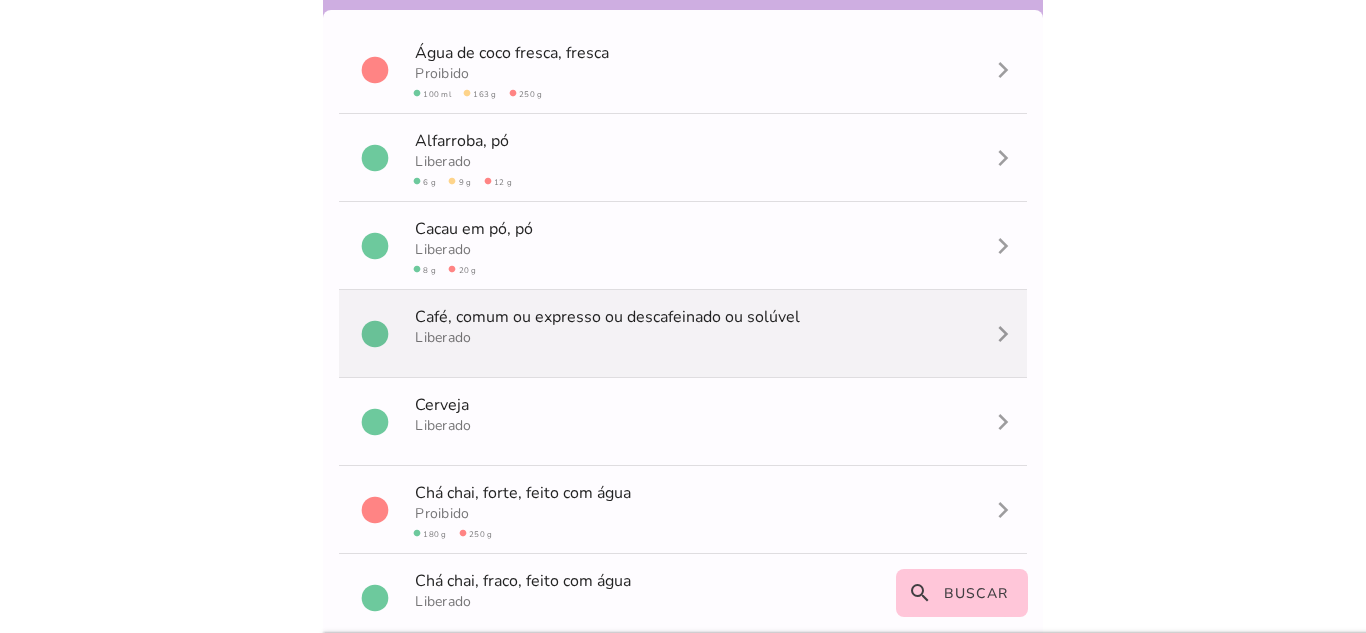 scroll, scrollTop: 0, scrollLeft: 0, axis: both 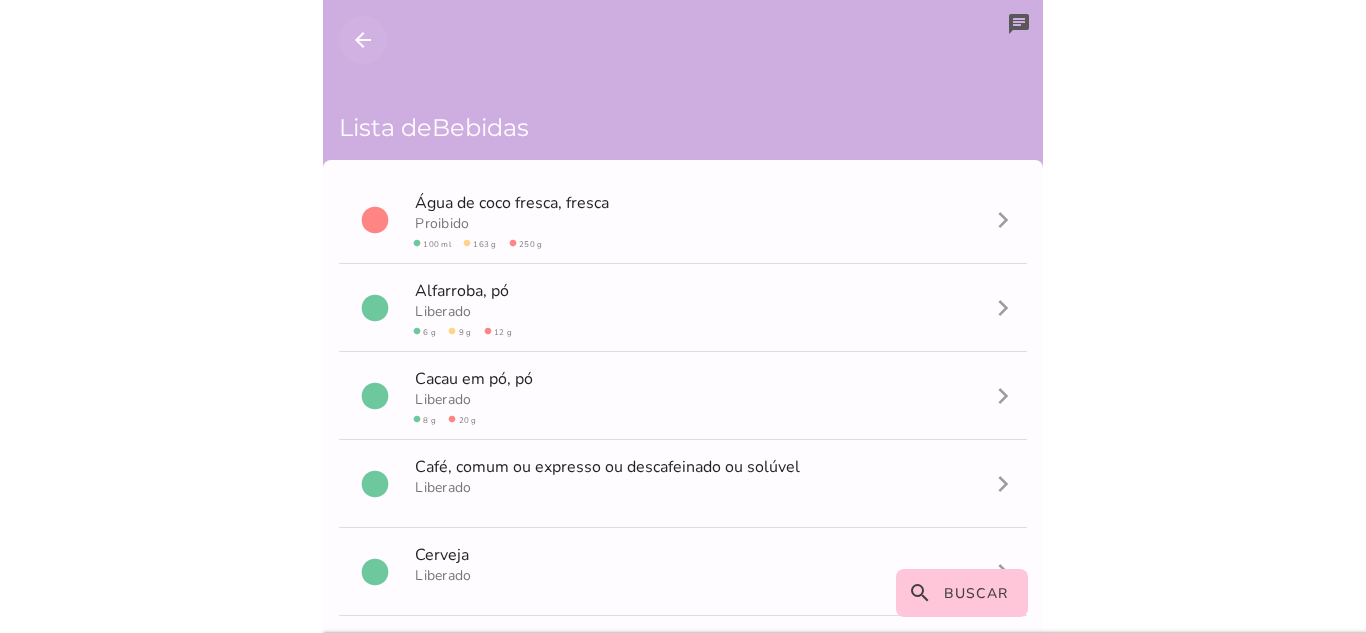 click on "arrow_back" at bounding box center (363, 40) 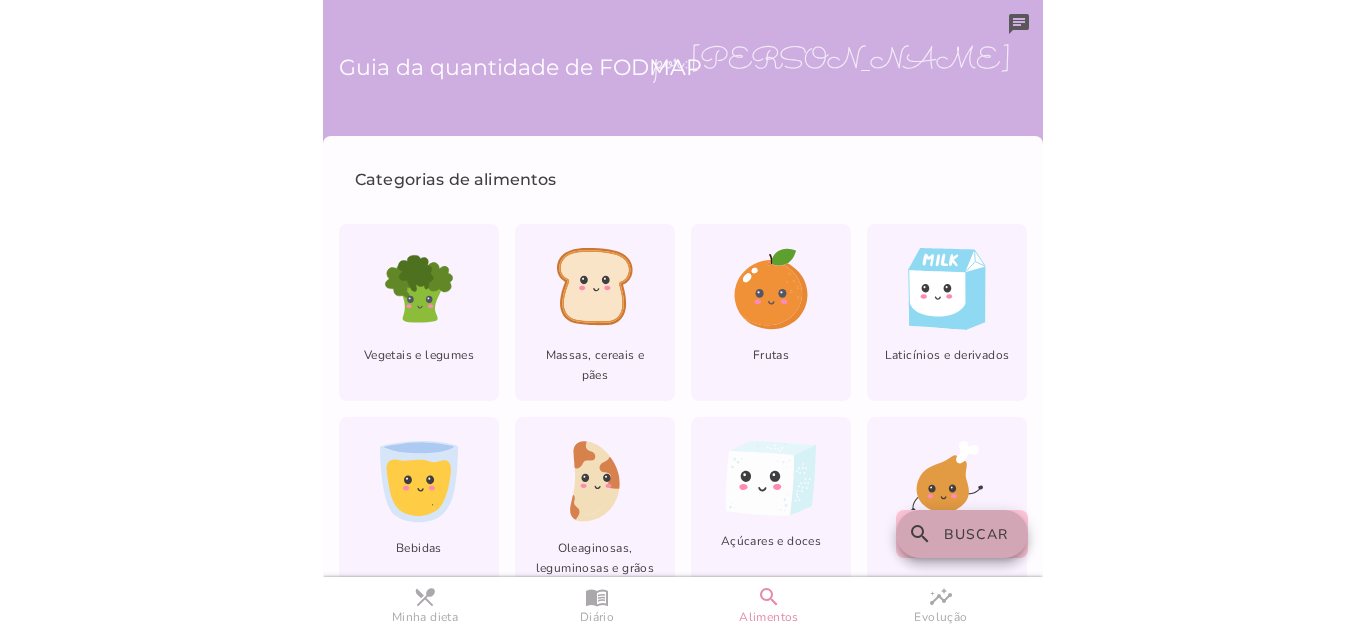 click on "Buscar" at bounding box center (976, 534) 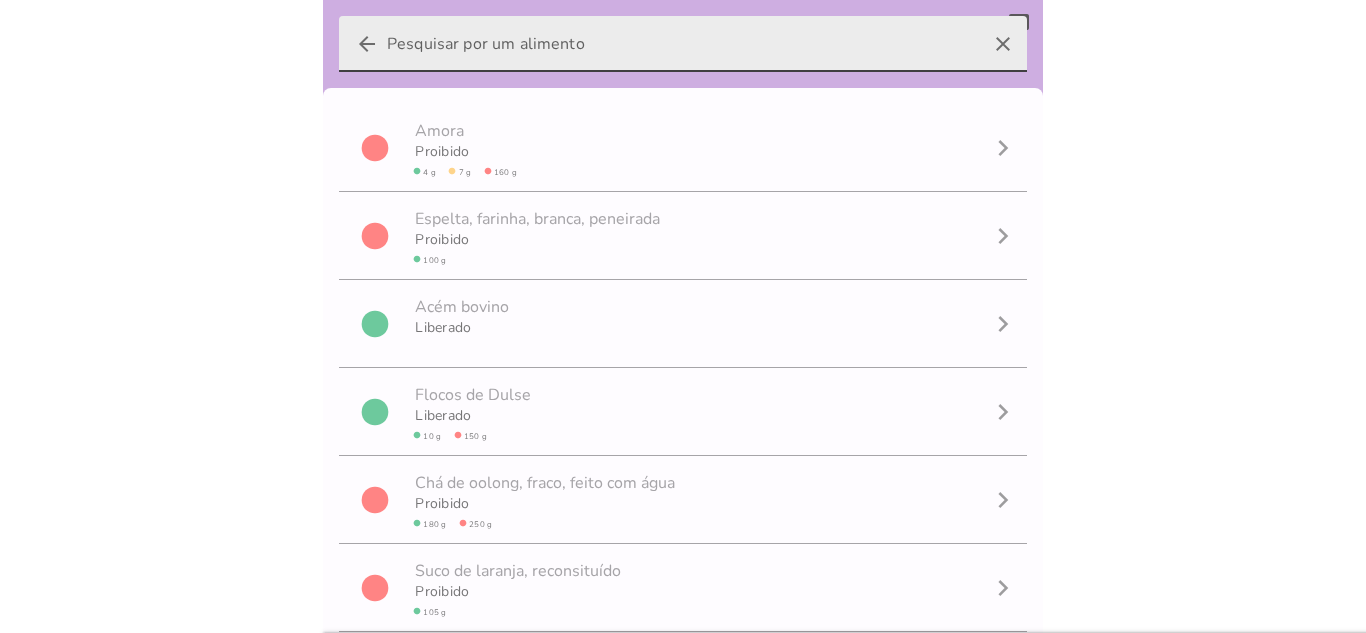 click on "arrow_back
clear" at bounding box center (683, 44) 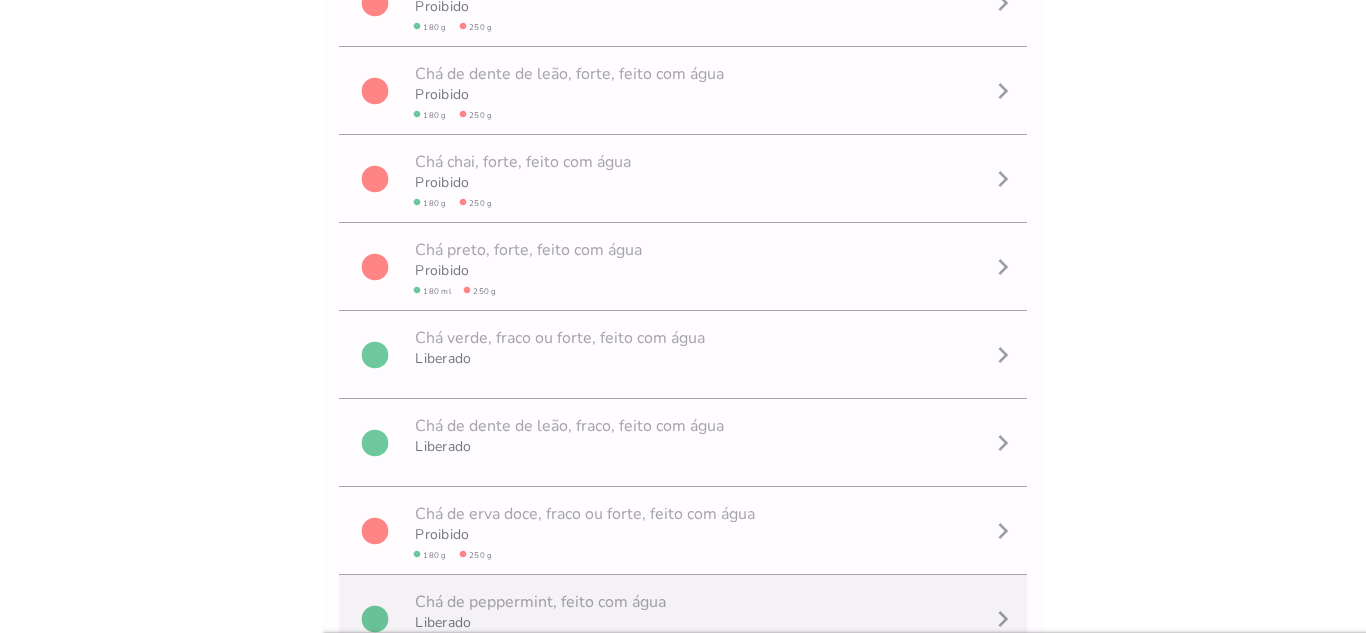 scroll, scrollTop: 0, scrollLeft: 0, axis: both 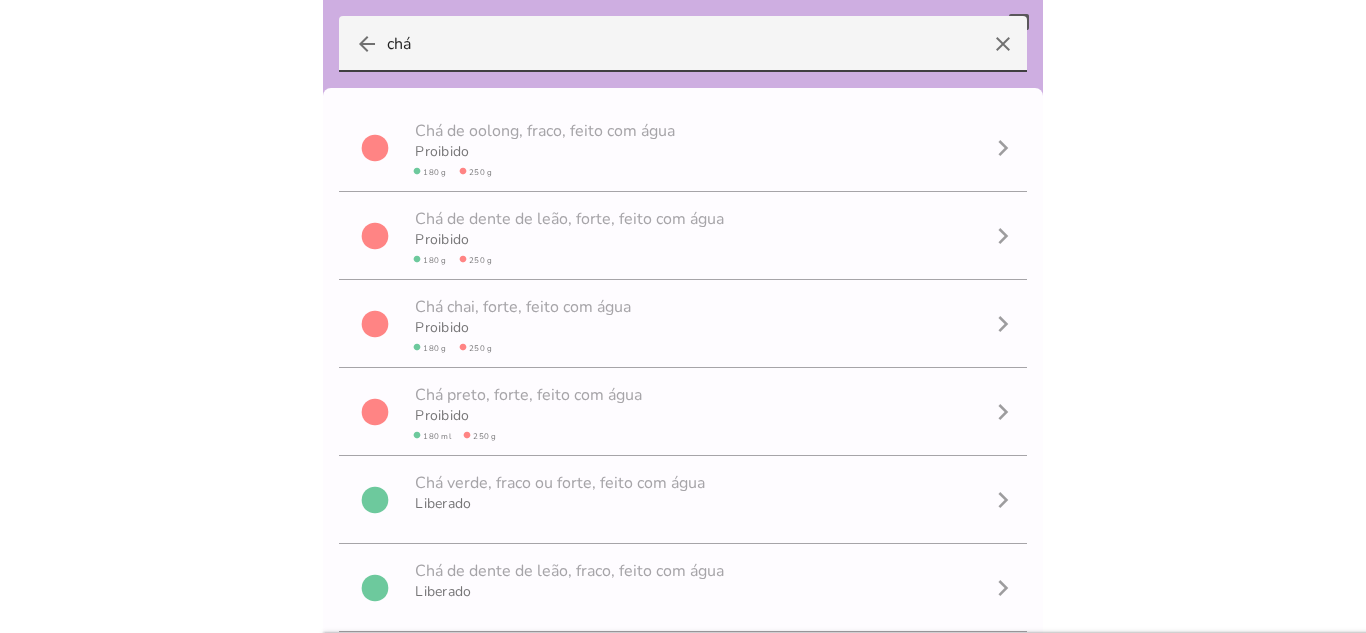 type on "chá" 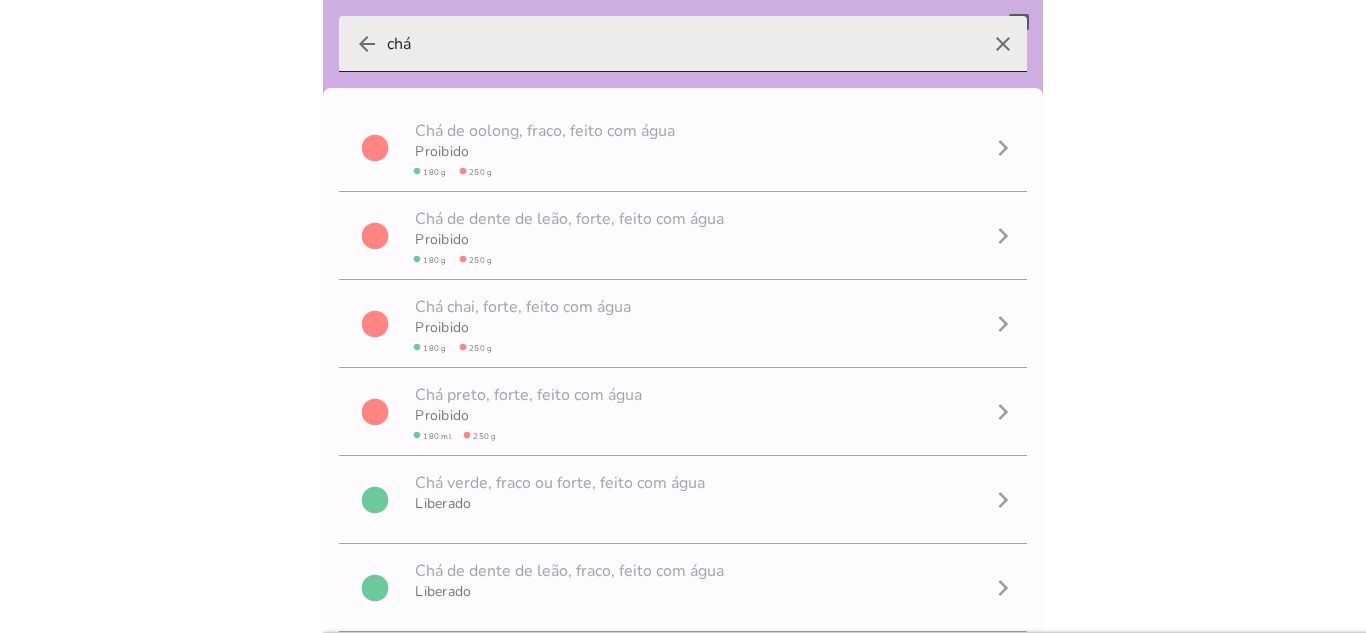 click on "clear" at bounding box center (1003, 44) 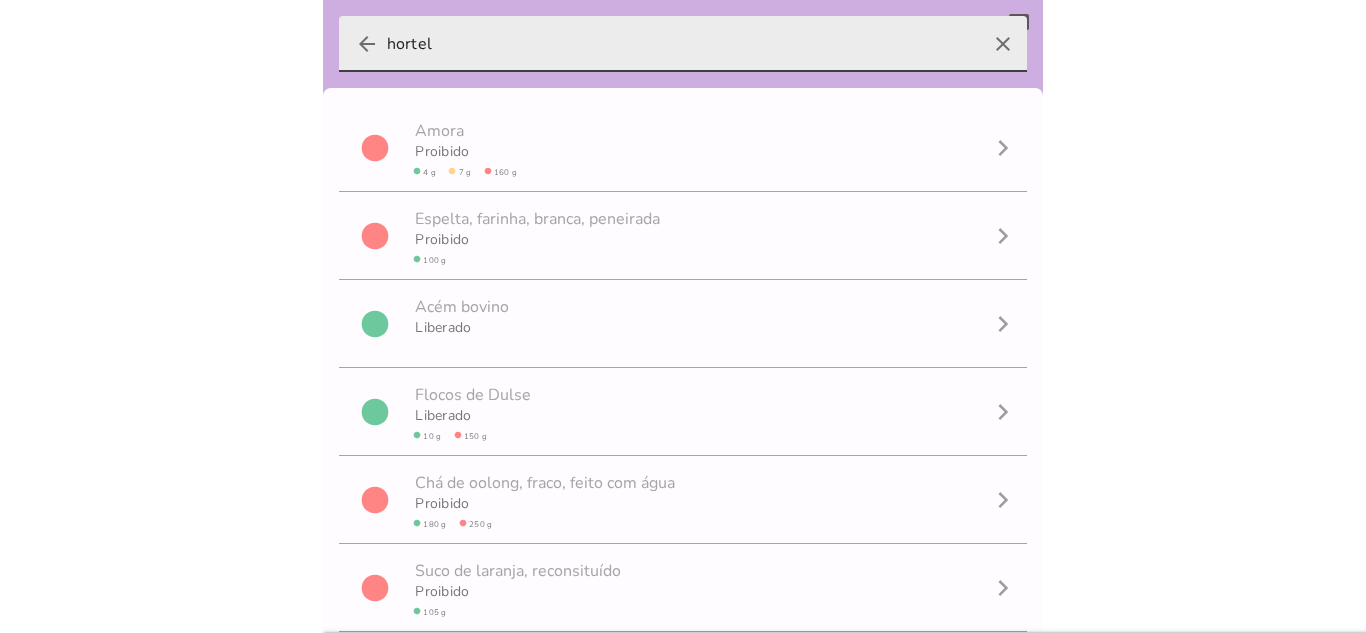 type on "hortelã" 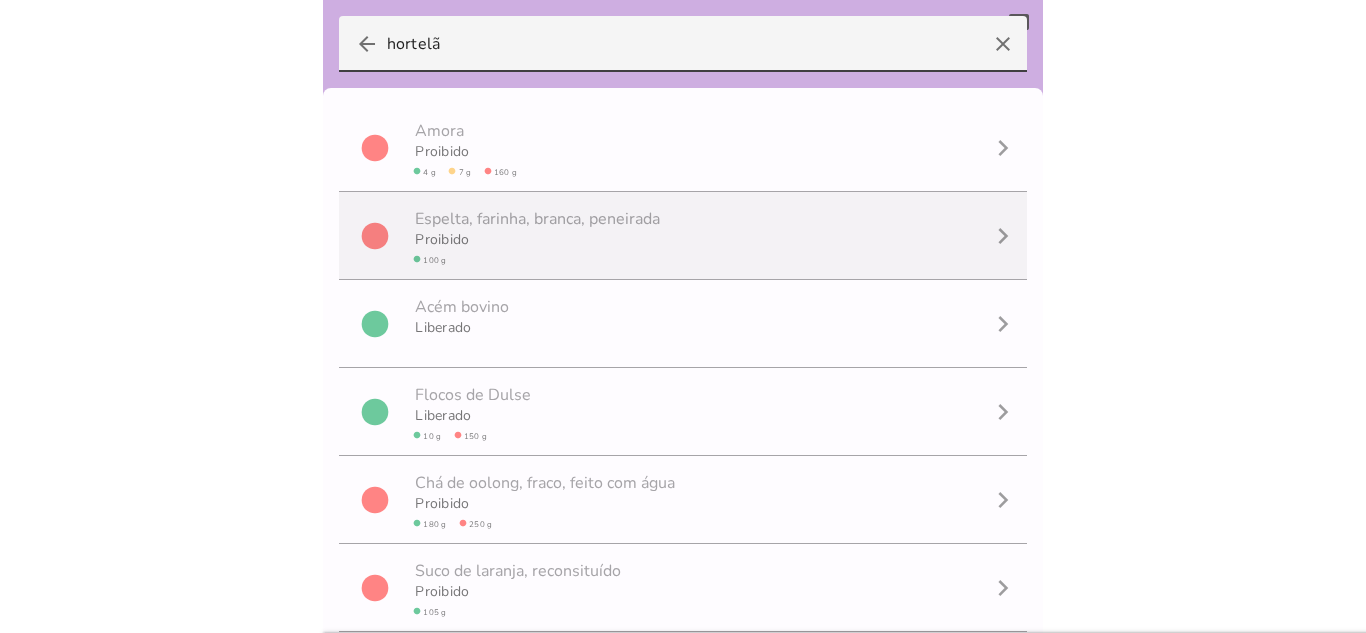 scroll, scrollTop: 1, scrollLeft: 0, axis: vertical 